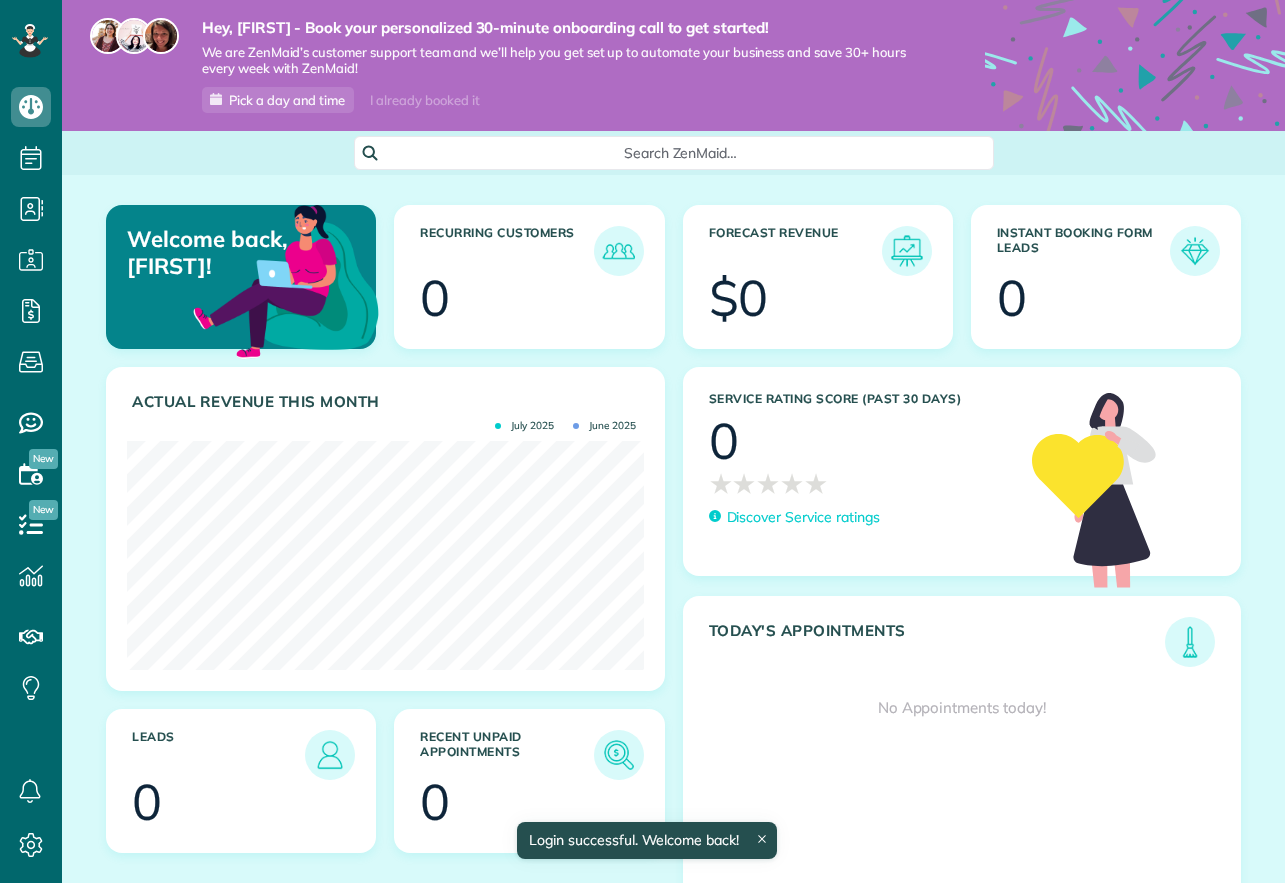 scroll, scrollTop: 0, scrollLeft: 0, axis: both 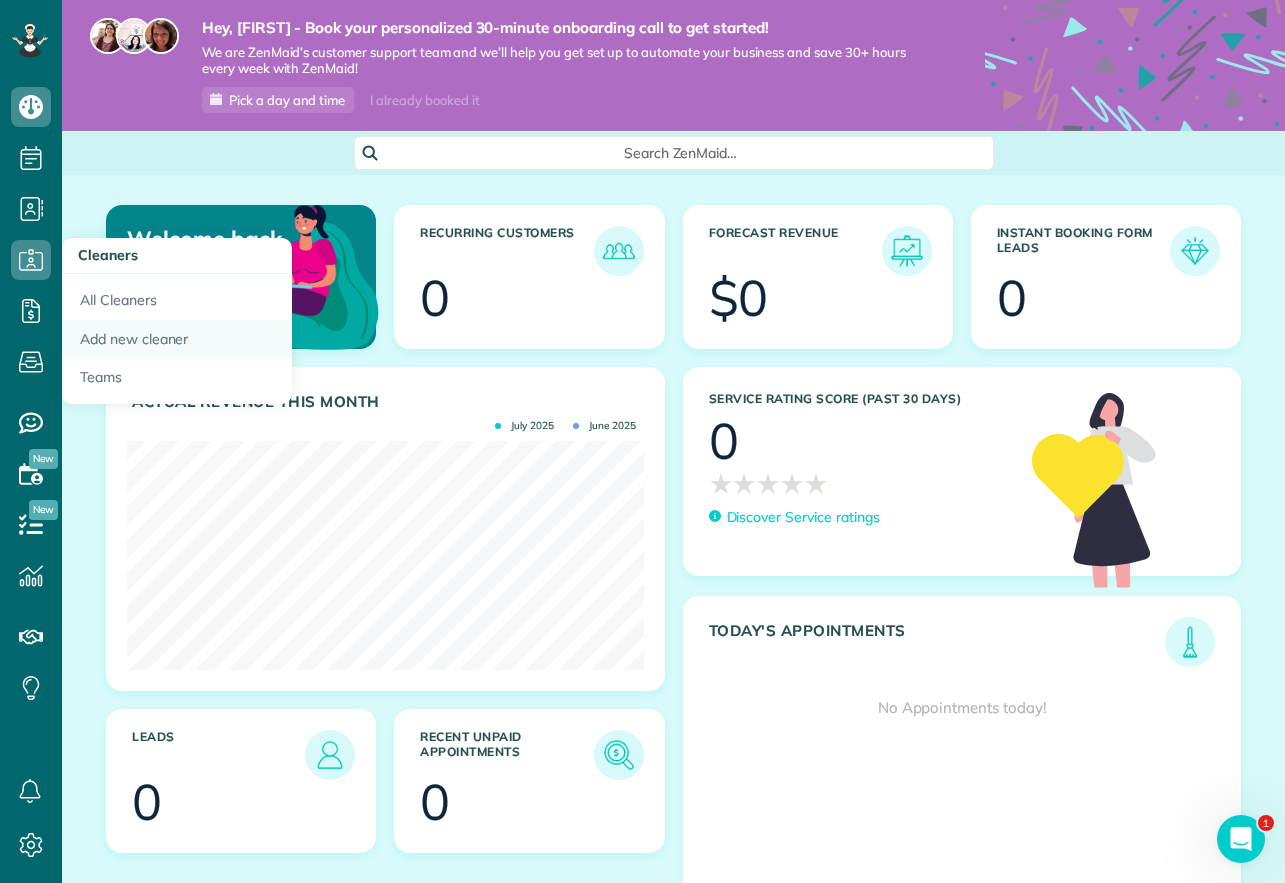 click on "Add new cleaner" at bounding box center (177, 339) 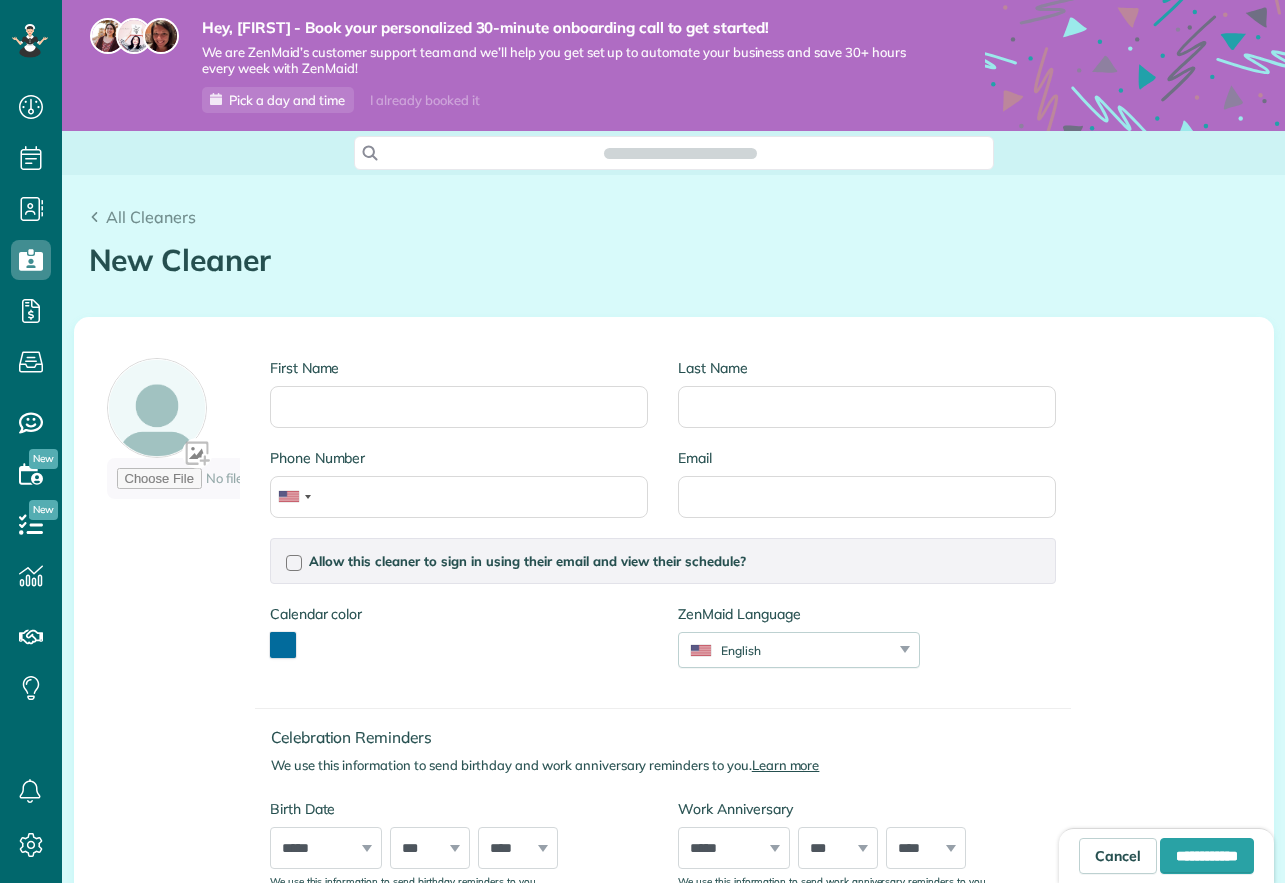 scroll, scrollTop: 0, scrollLeft: 0, axis: both 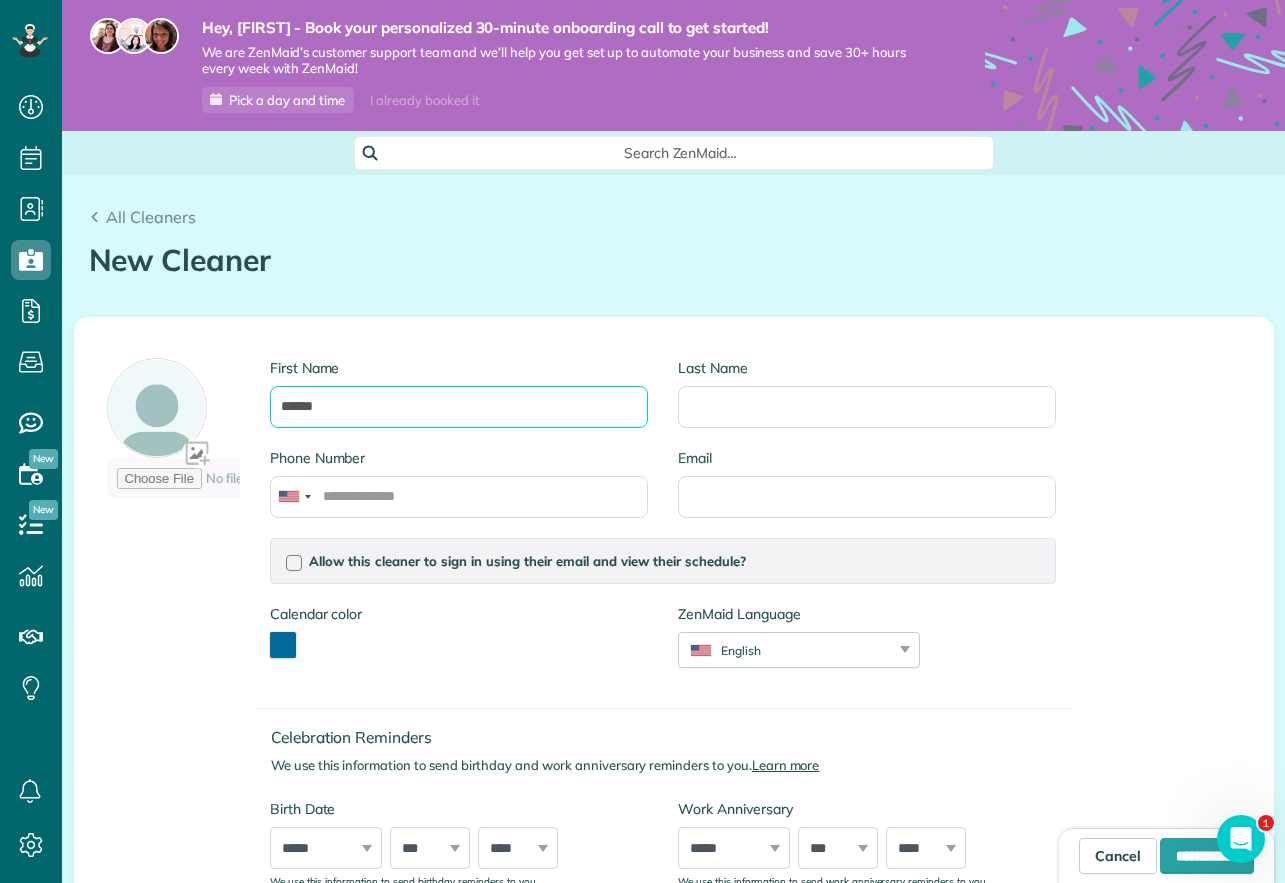 type on "******" 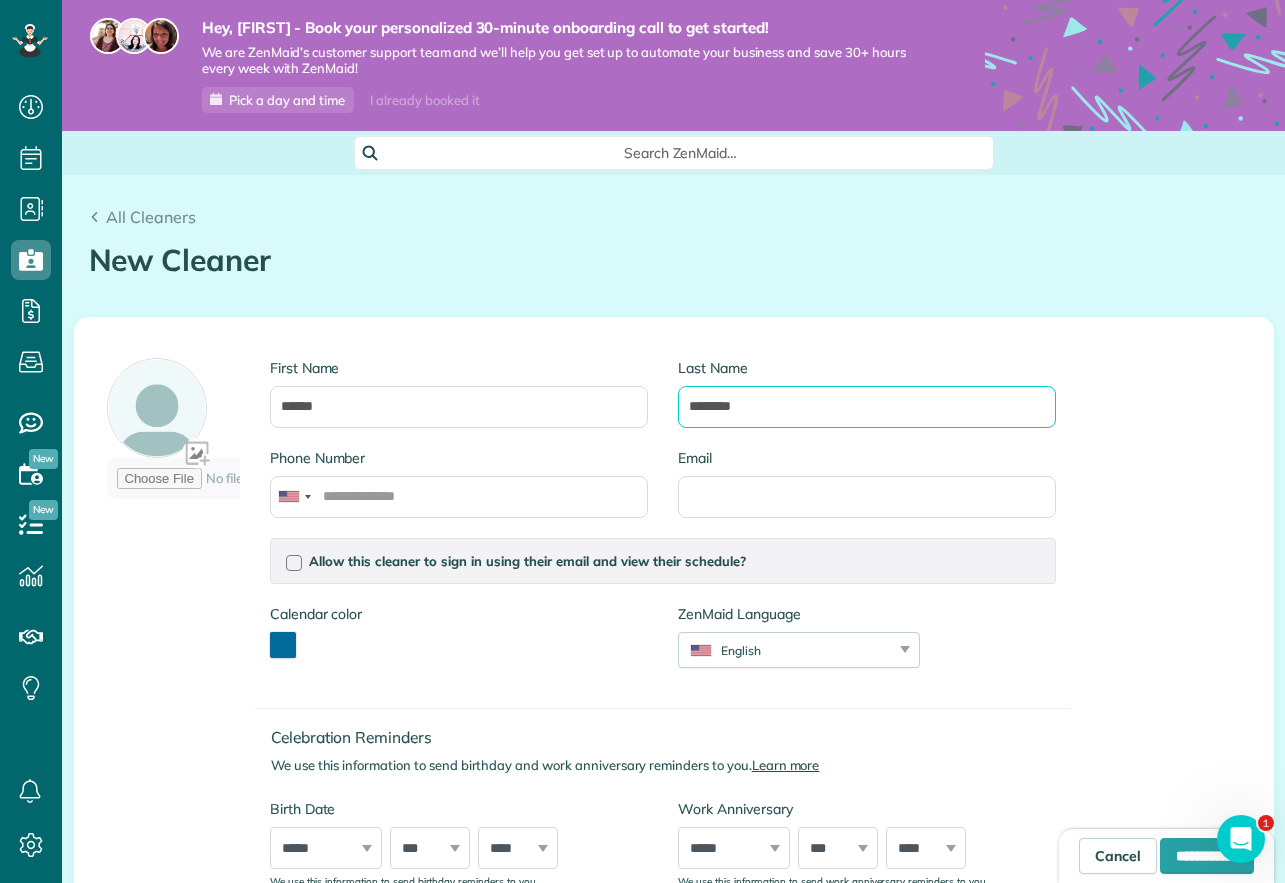 type on "********" 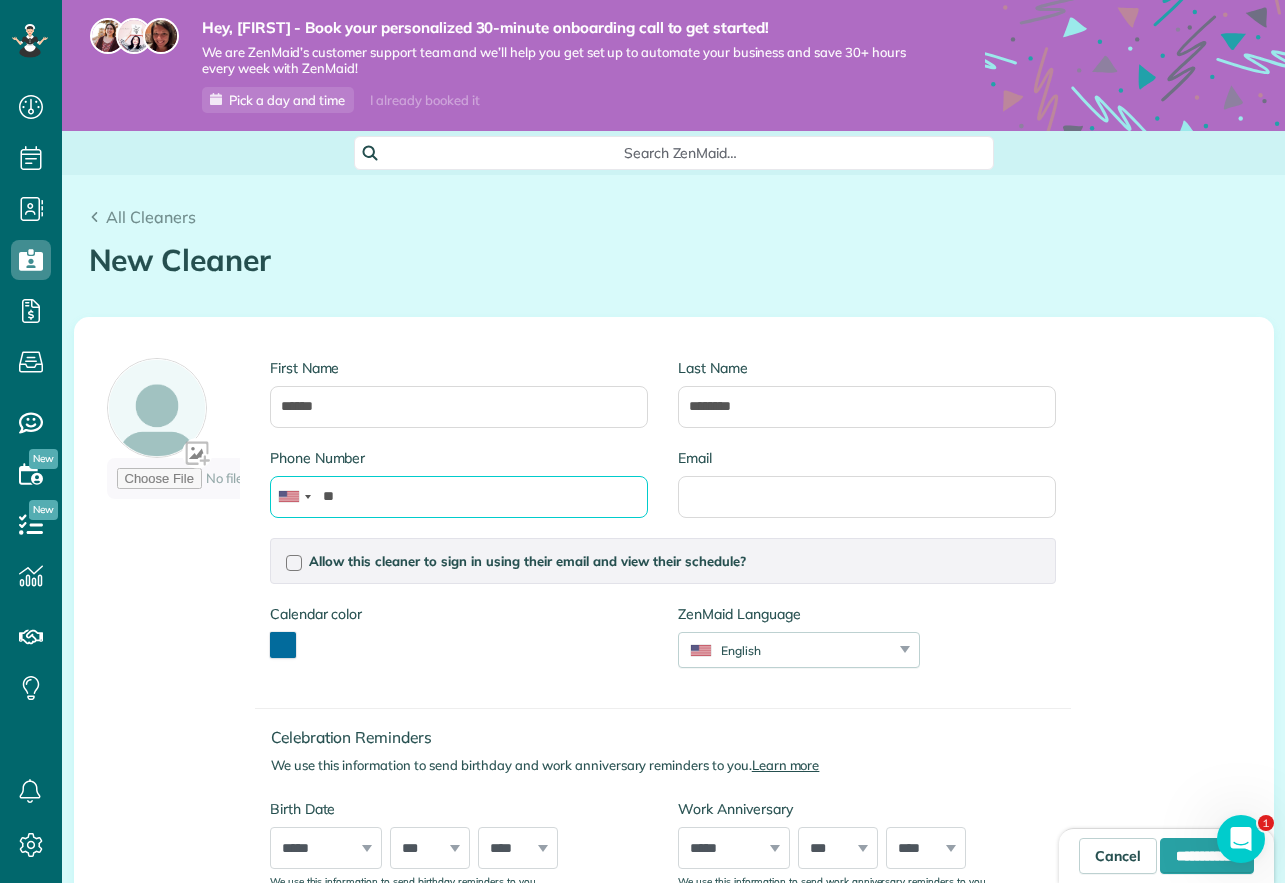 type on "*" 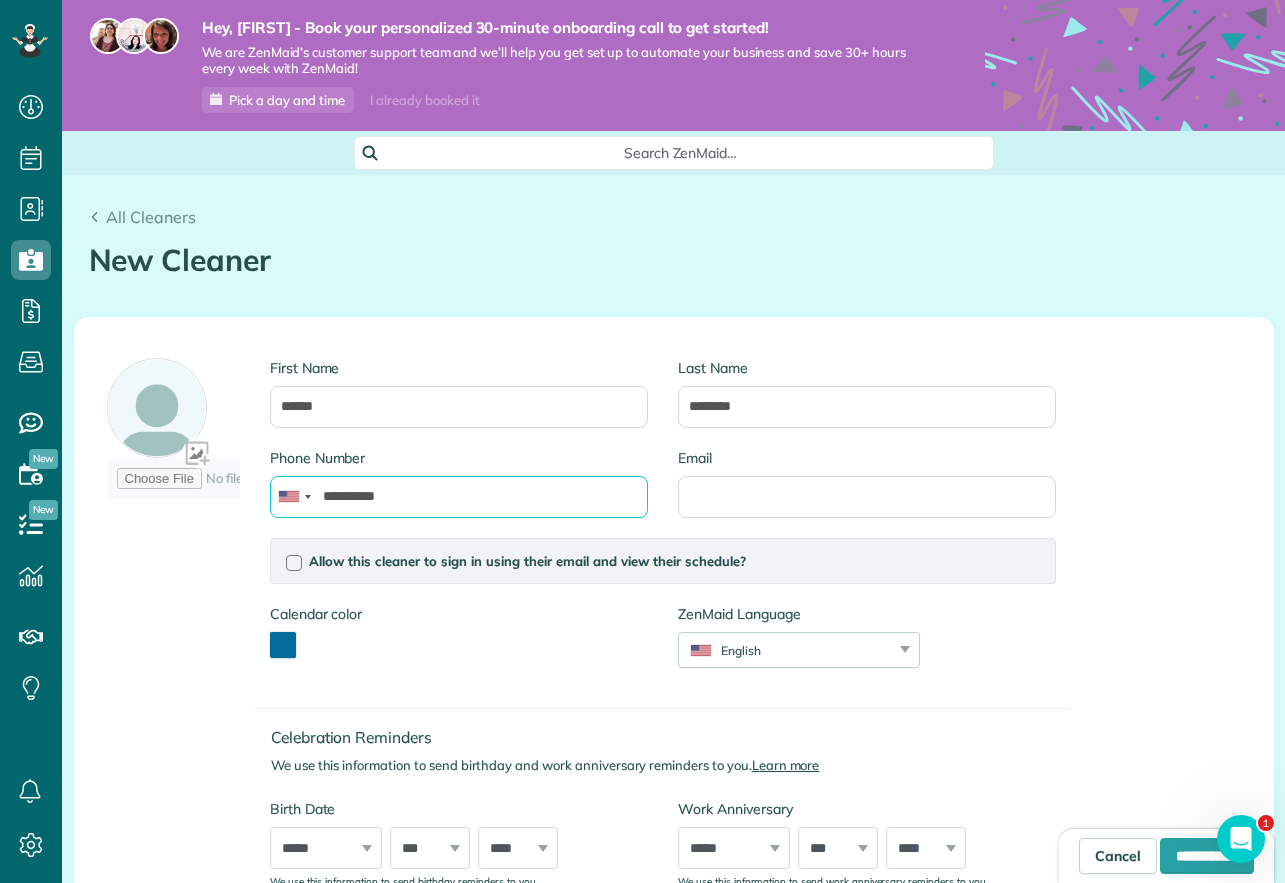 type on "**********" 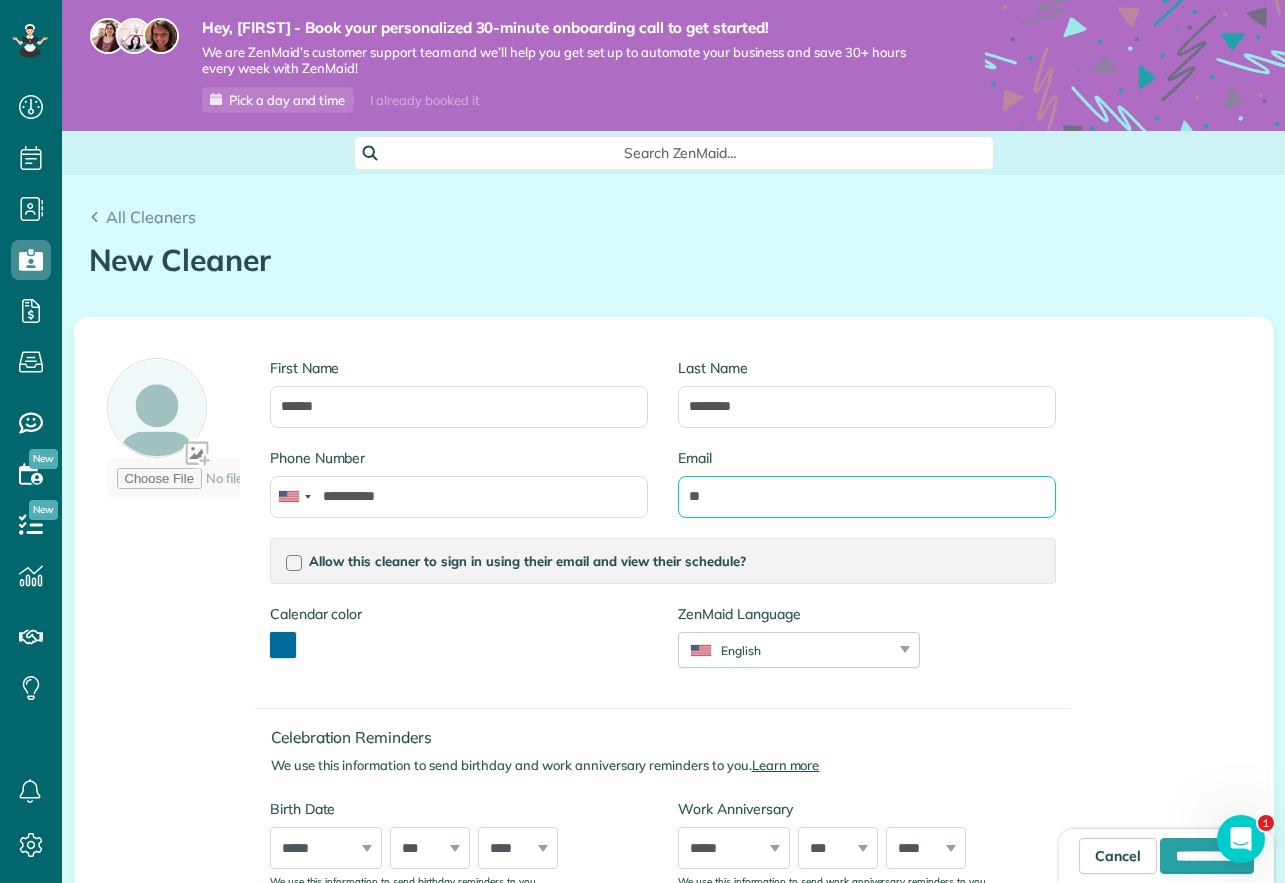 type on "*" 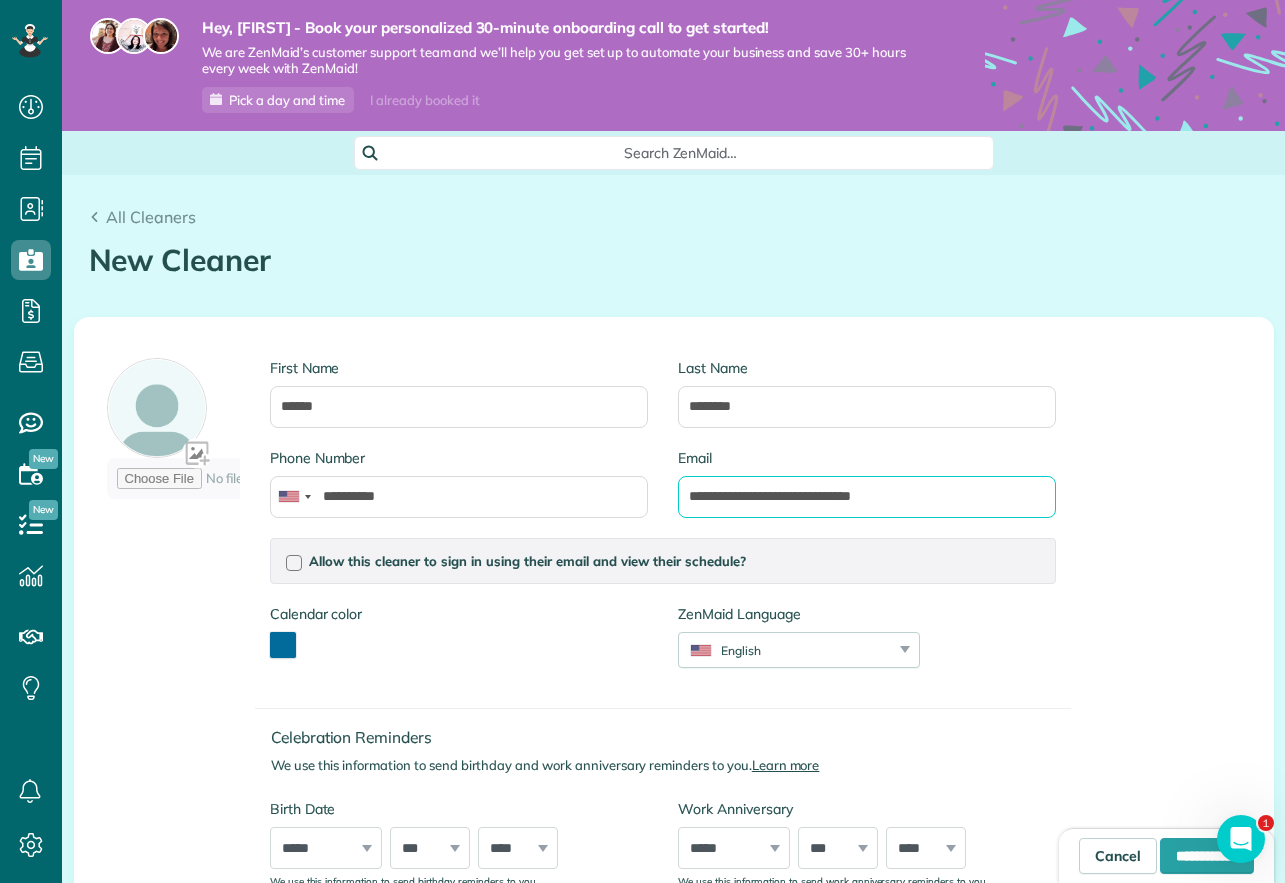 type on "**********" 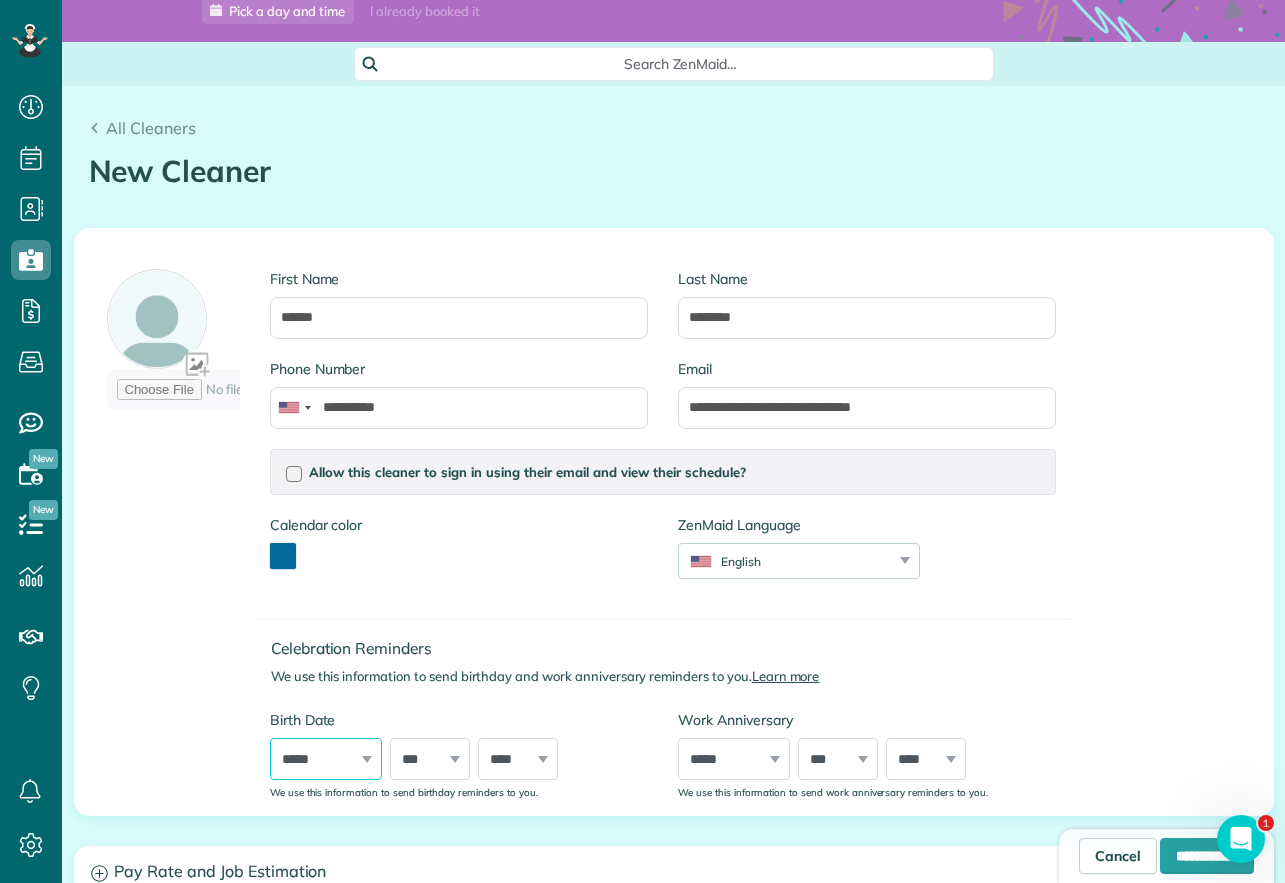 scroll, scrollTop: 93, scrollLeft: 0, axis: vertical 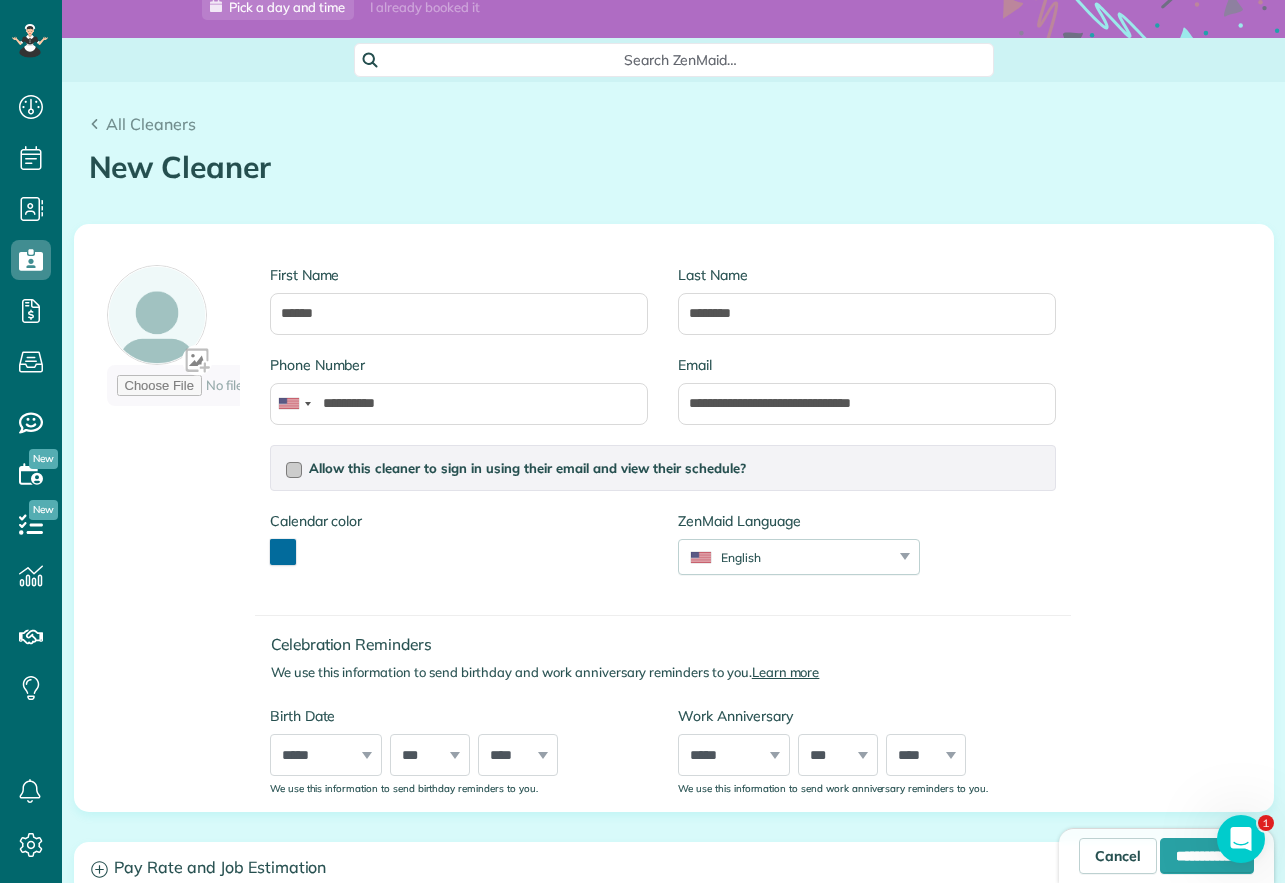 click at bounding box center (294, 470) 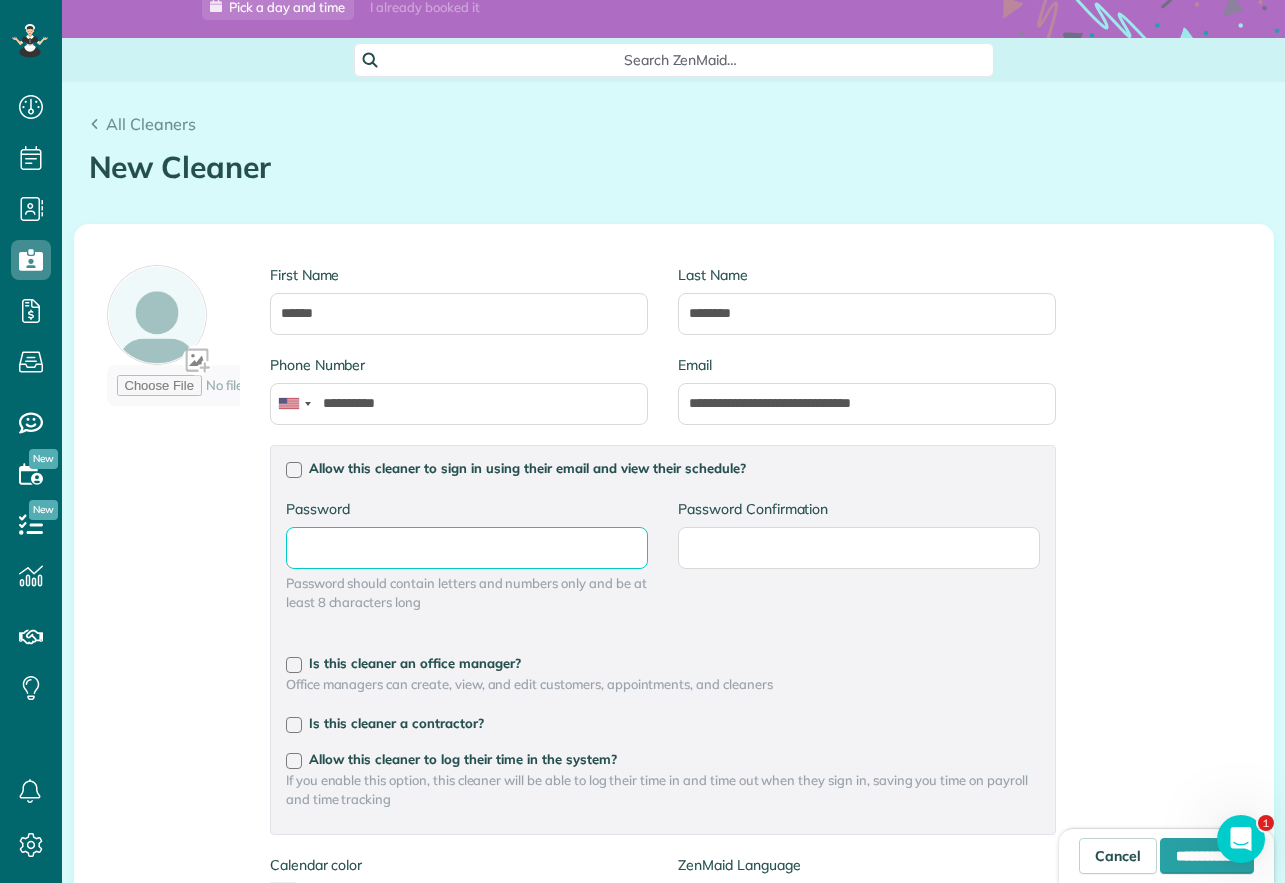 click on "Password" at bounding box center (0, 0) 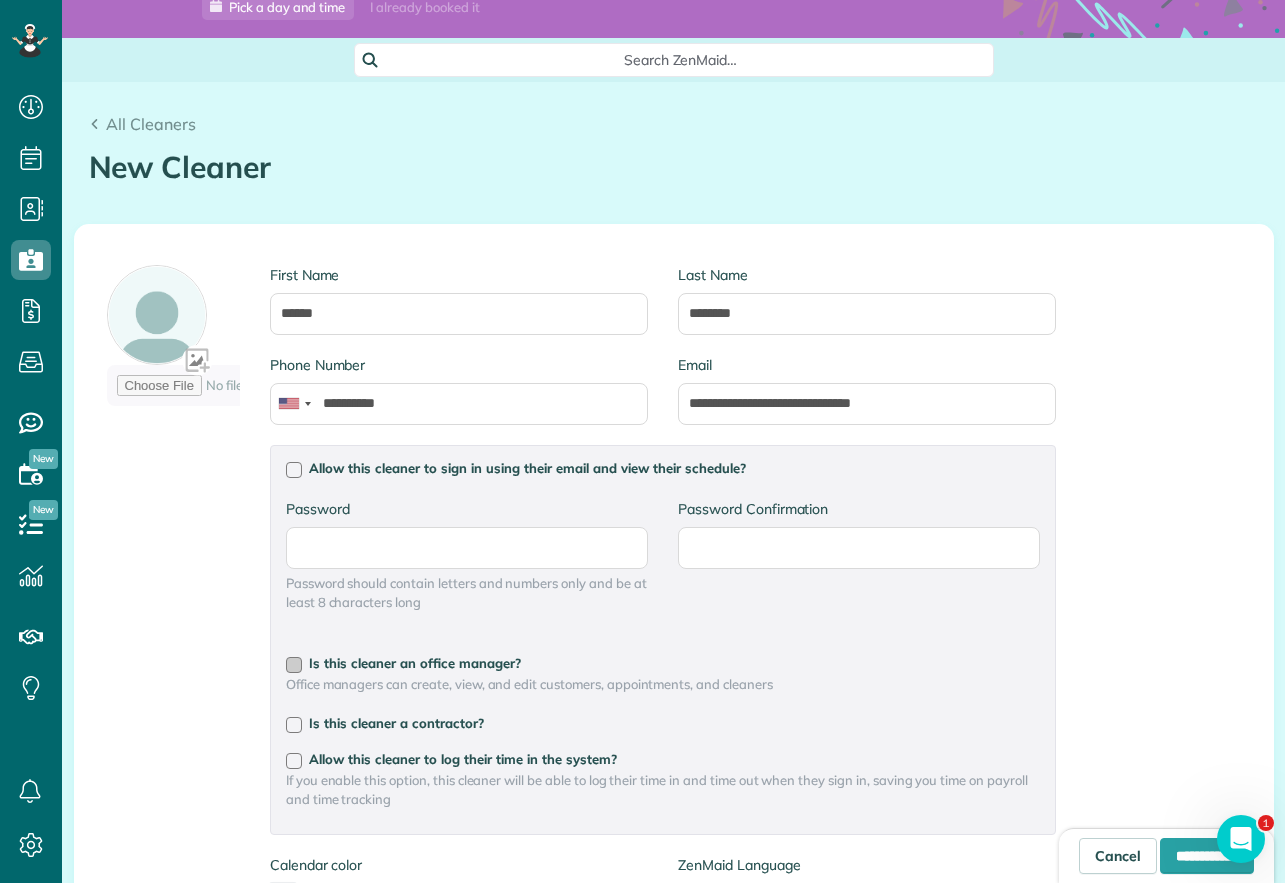 click at bounding box center [294, 665] 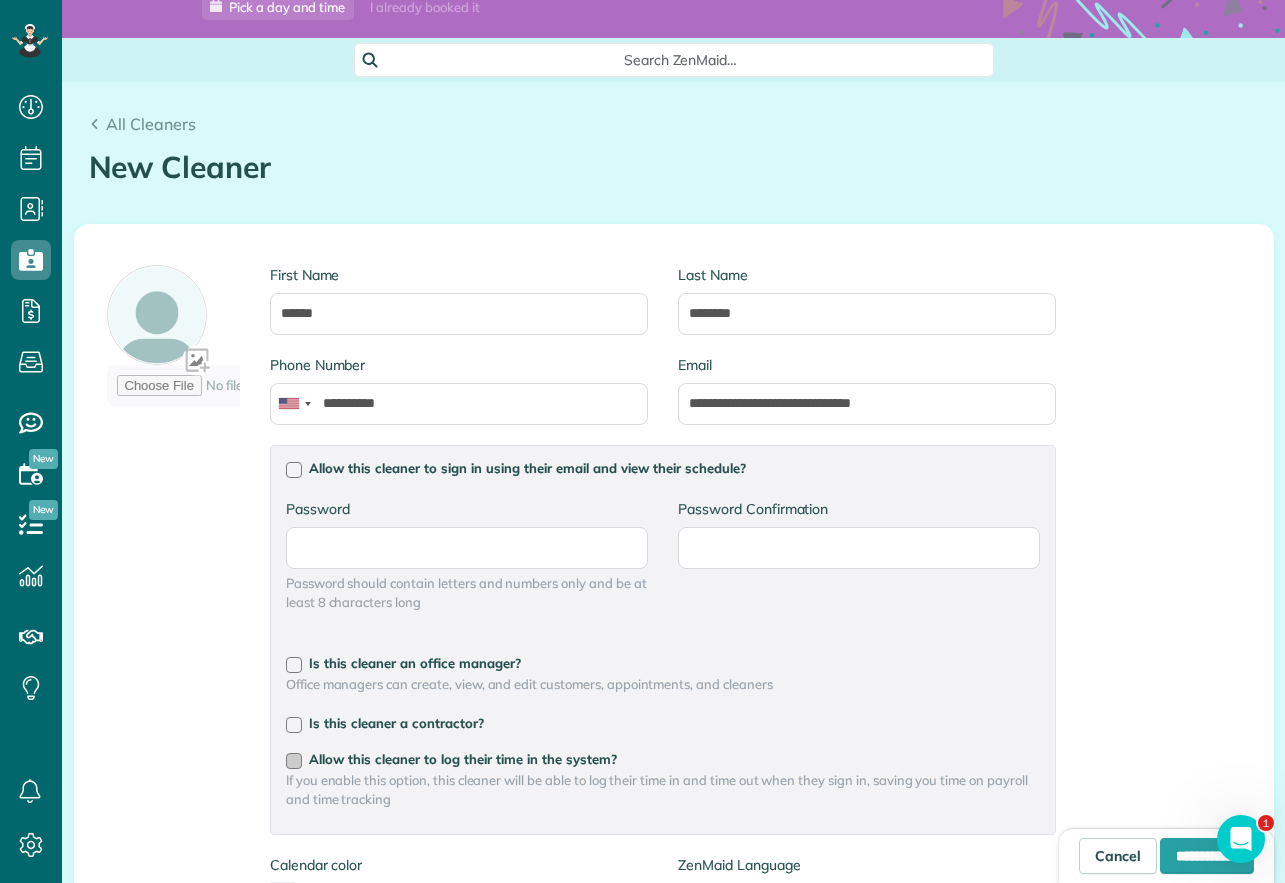 click on "Allow this cleaner to log their time in the system?" at bounding box center (663, 759) 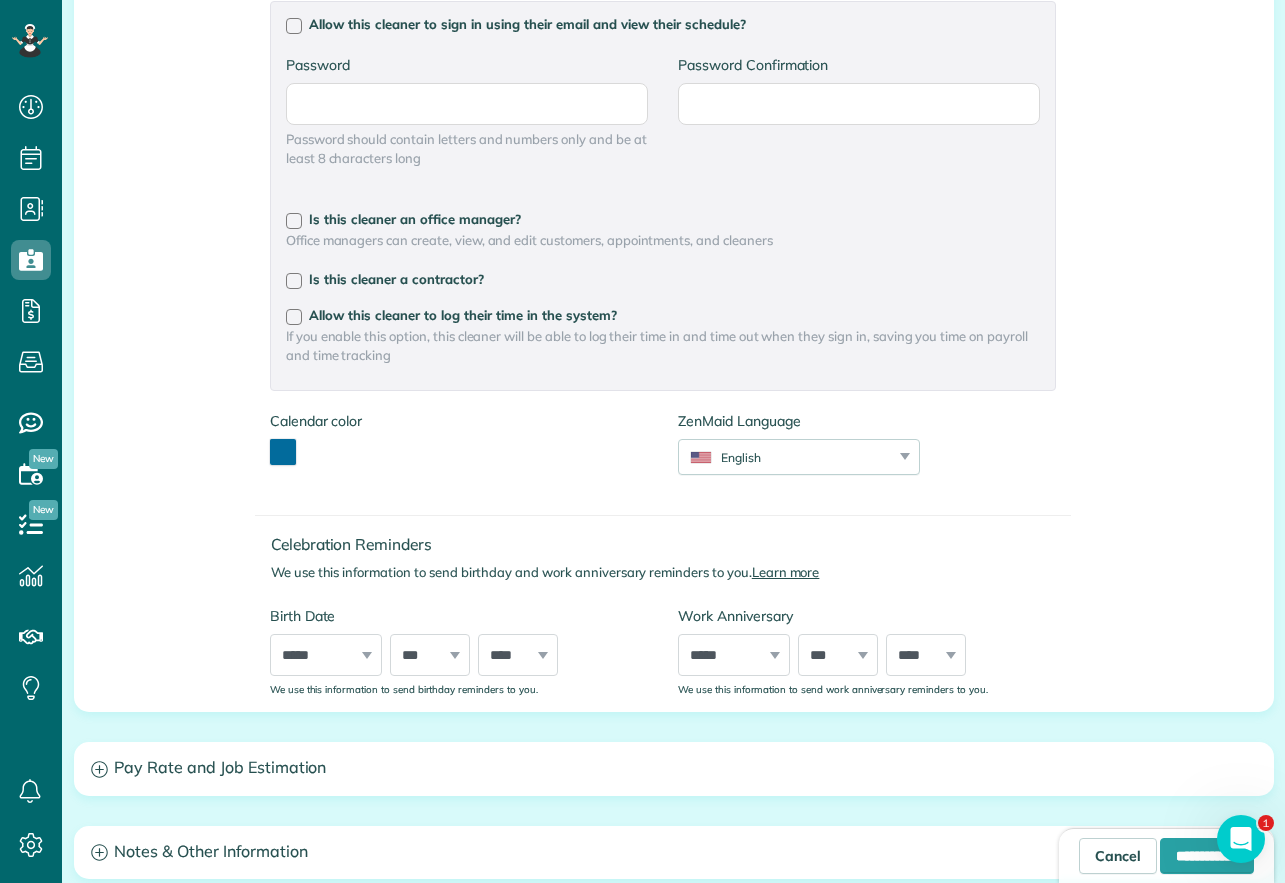scroll, scrollTop: 519, scrollLeft: 0, axis: vertical 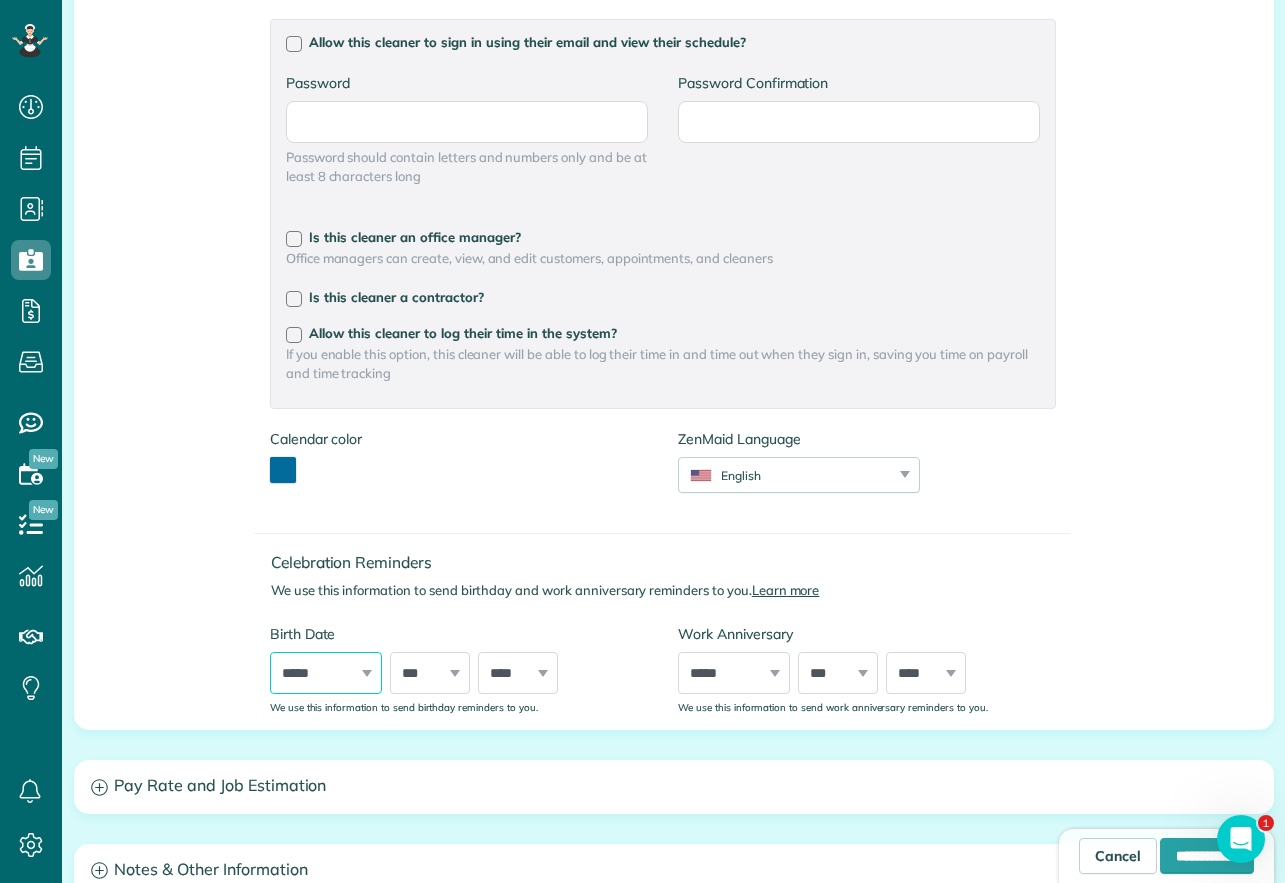 select on "*" 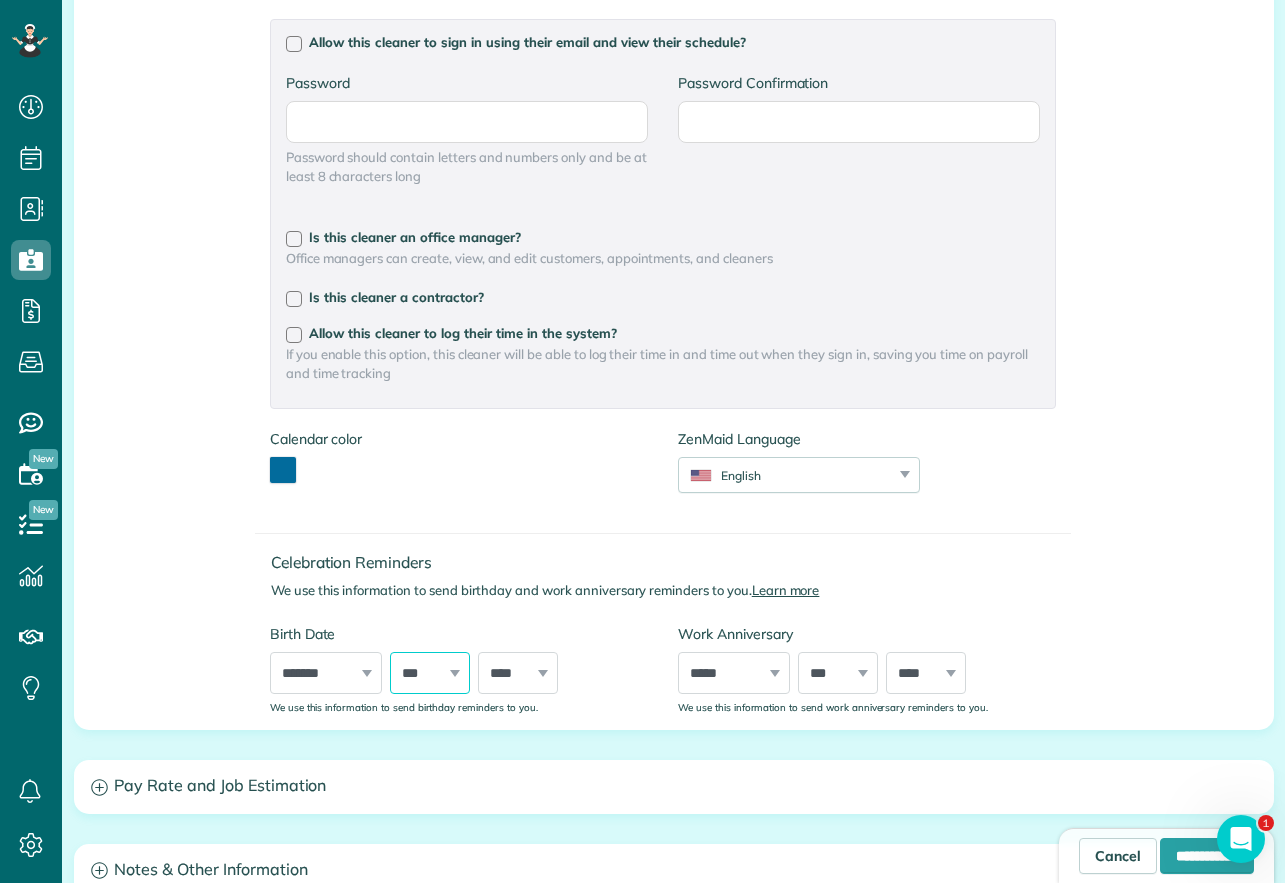 select on "**" 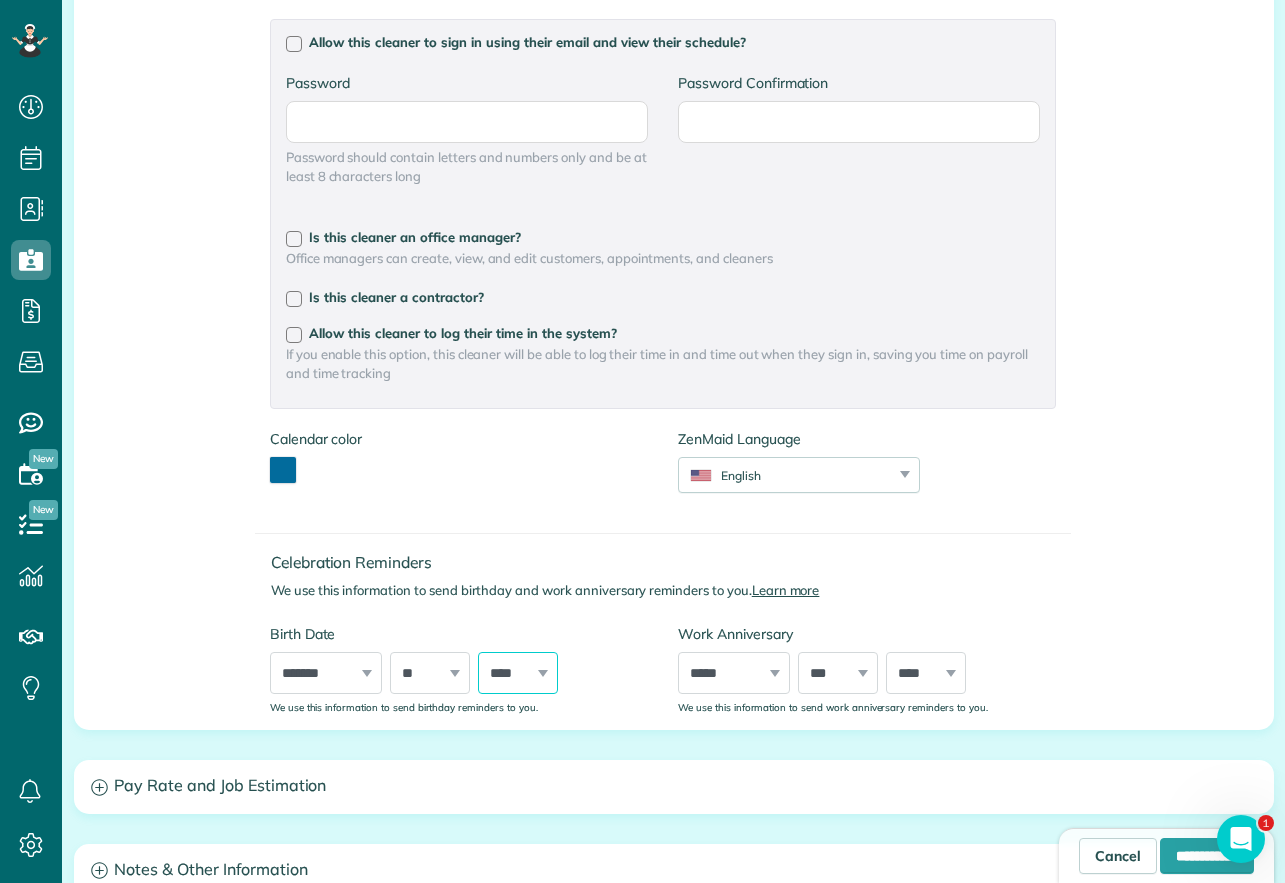 select on "****" 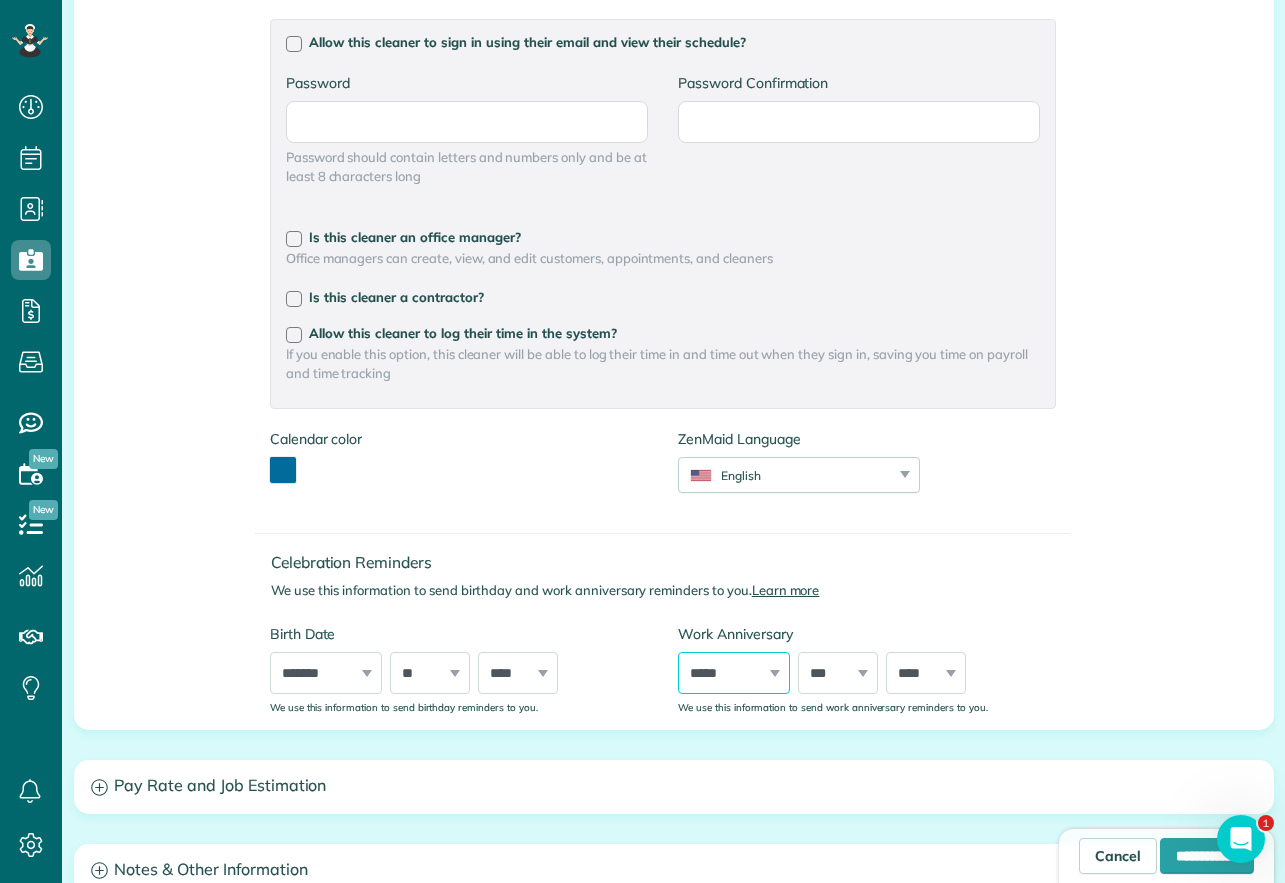 select on "*" 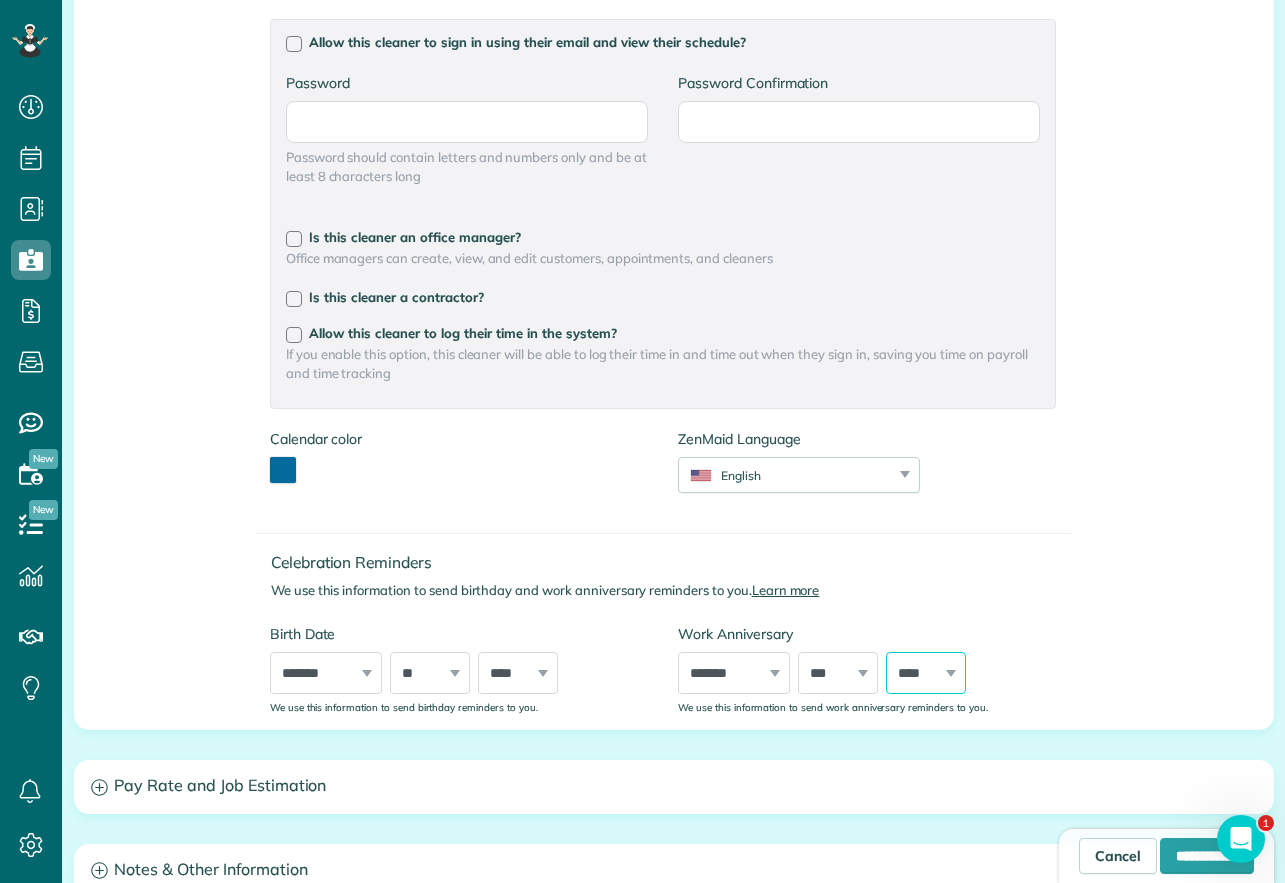 select on "****" 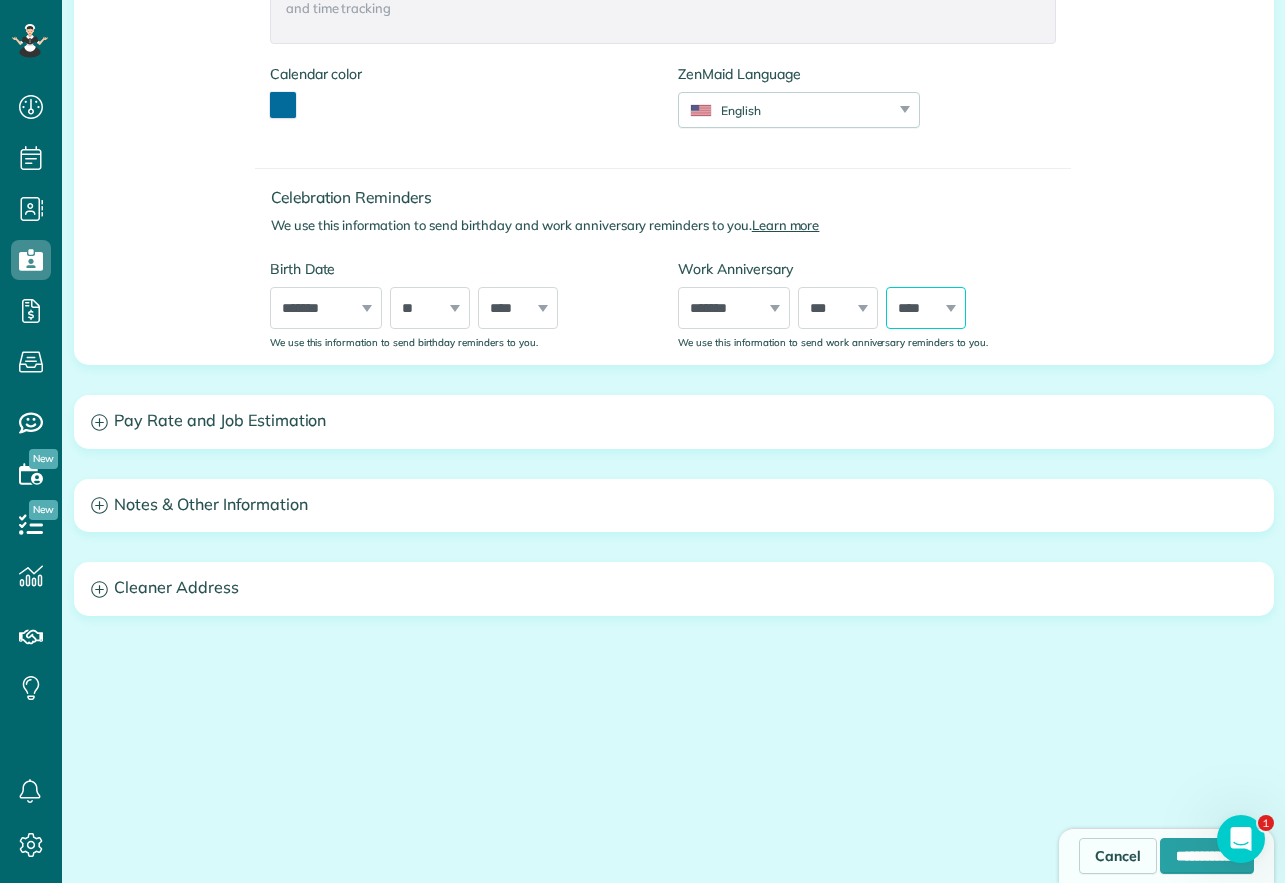 scroll, scrollTop: 883, scrollLeft: 0, axis: vertical 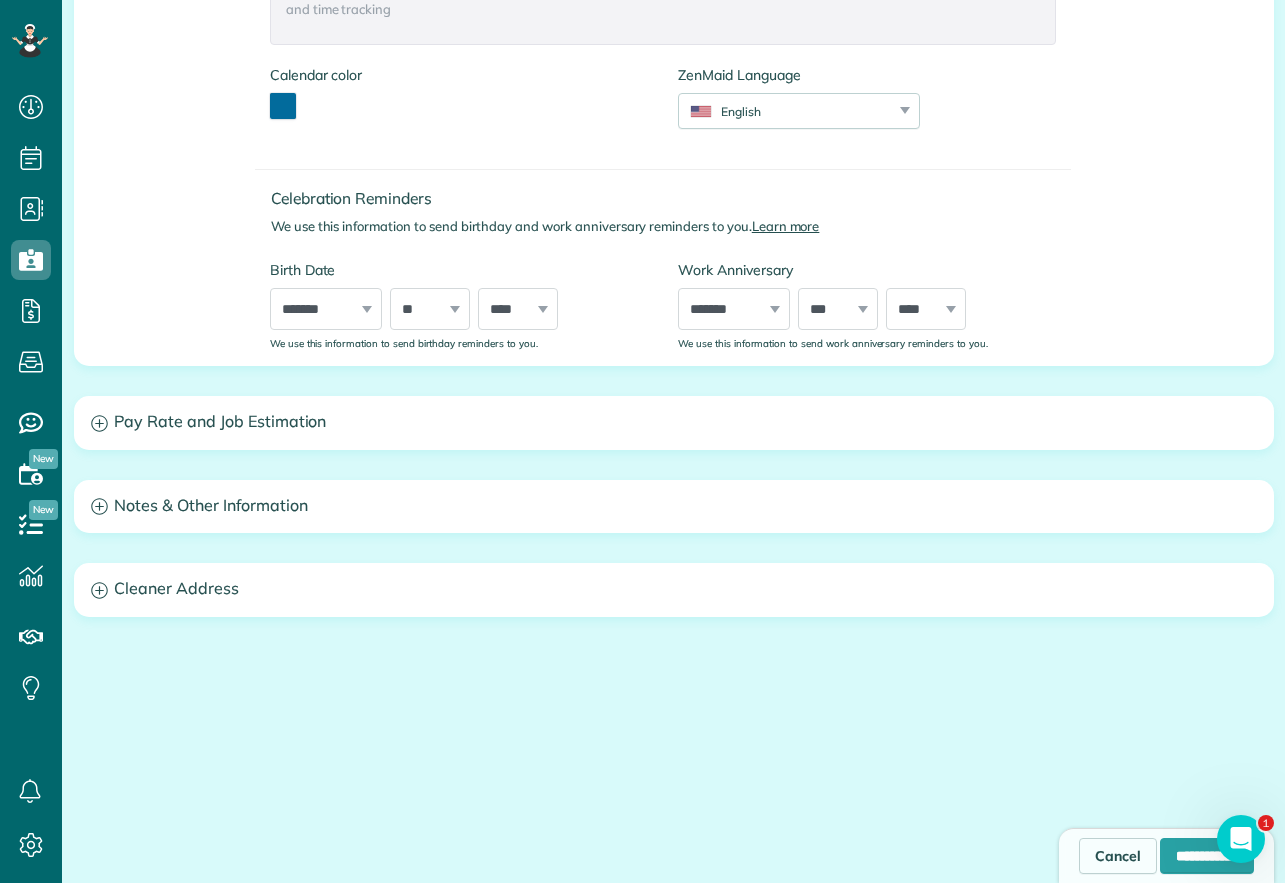 click on "Pay Rate and Job Estimation" at bounding box center (674, 422) 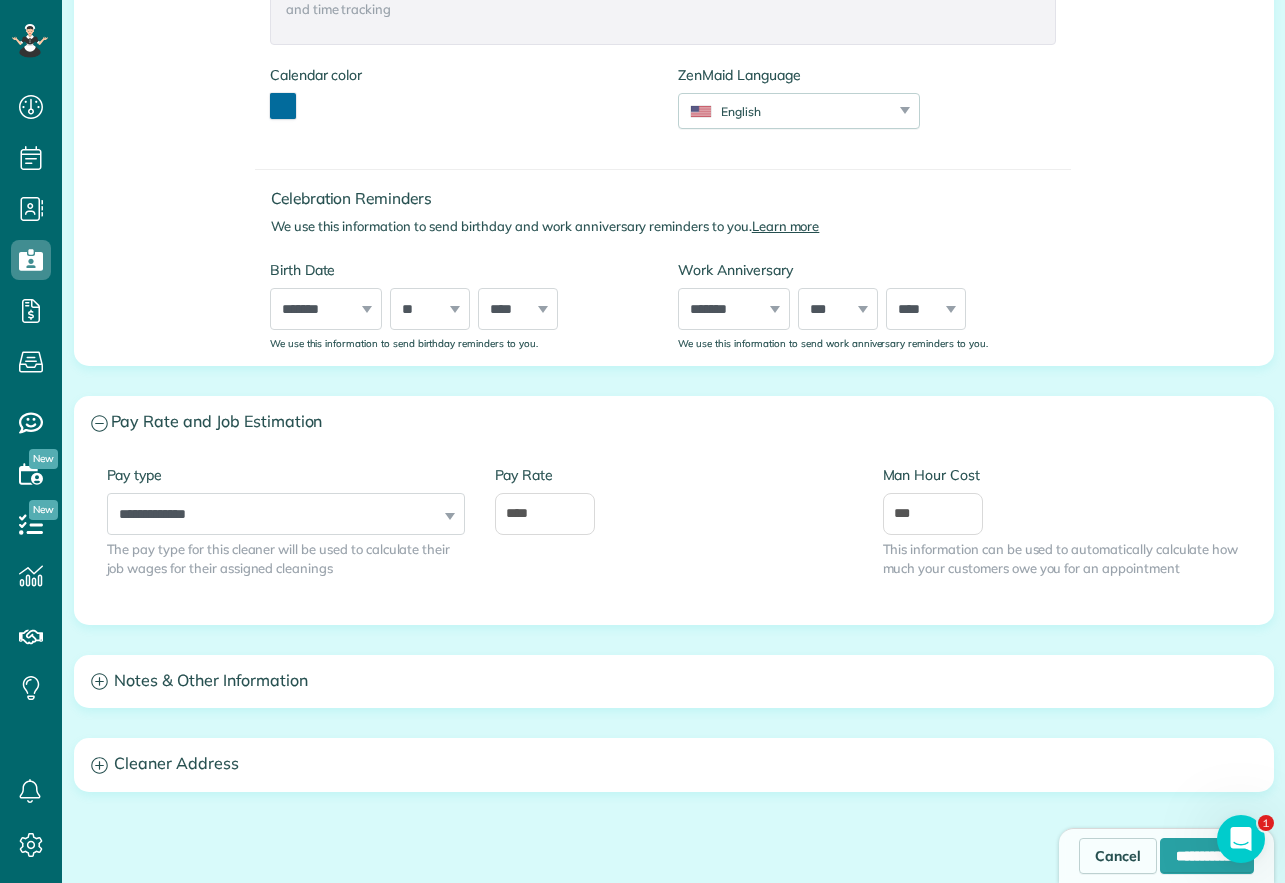 click on "Pay Rate and Job Estimation" at bounding box center (674, 422) 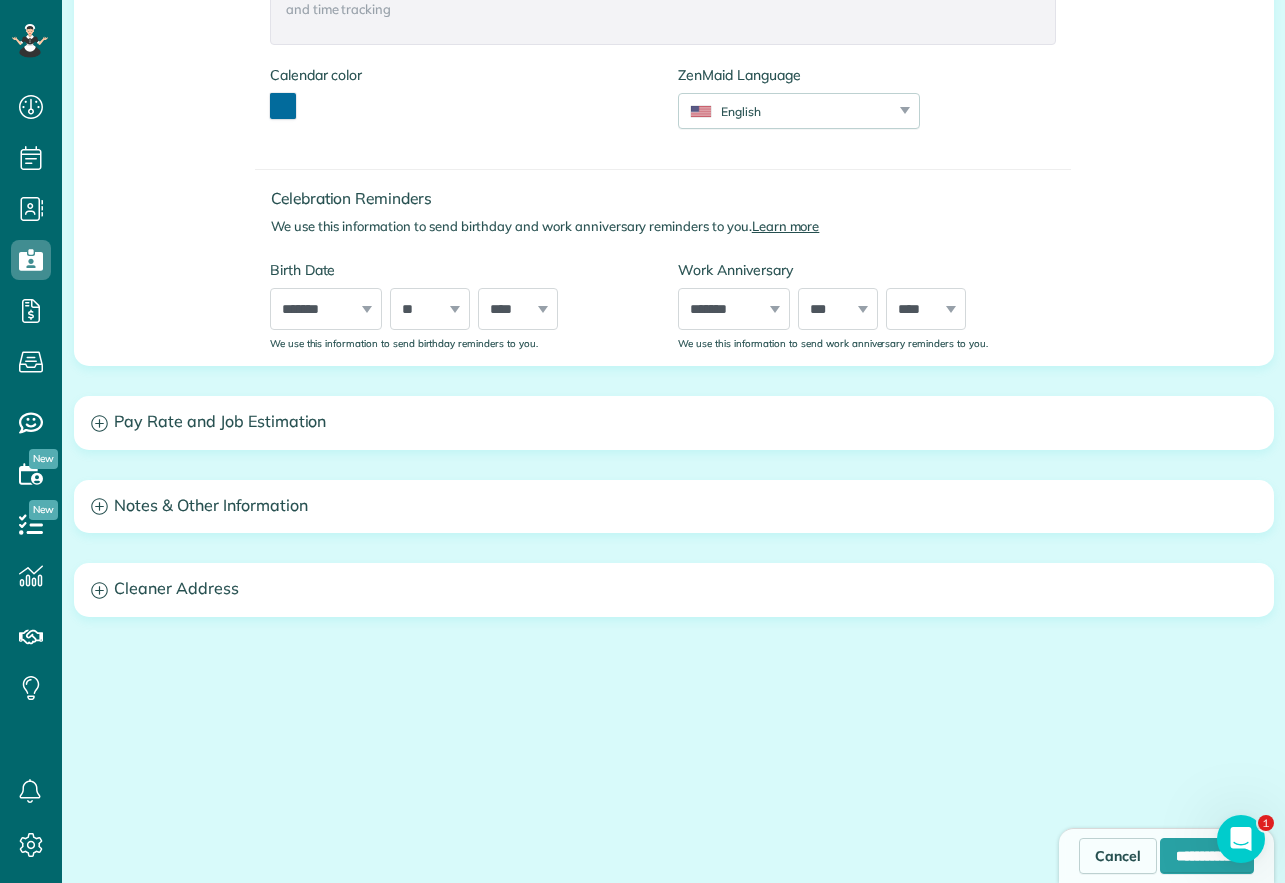 click on "Notes & Other Information" at bounding box center [674, 506] 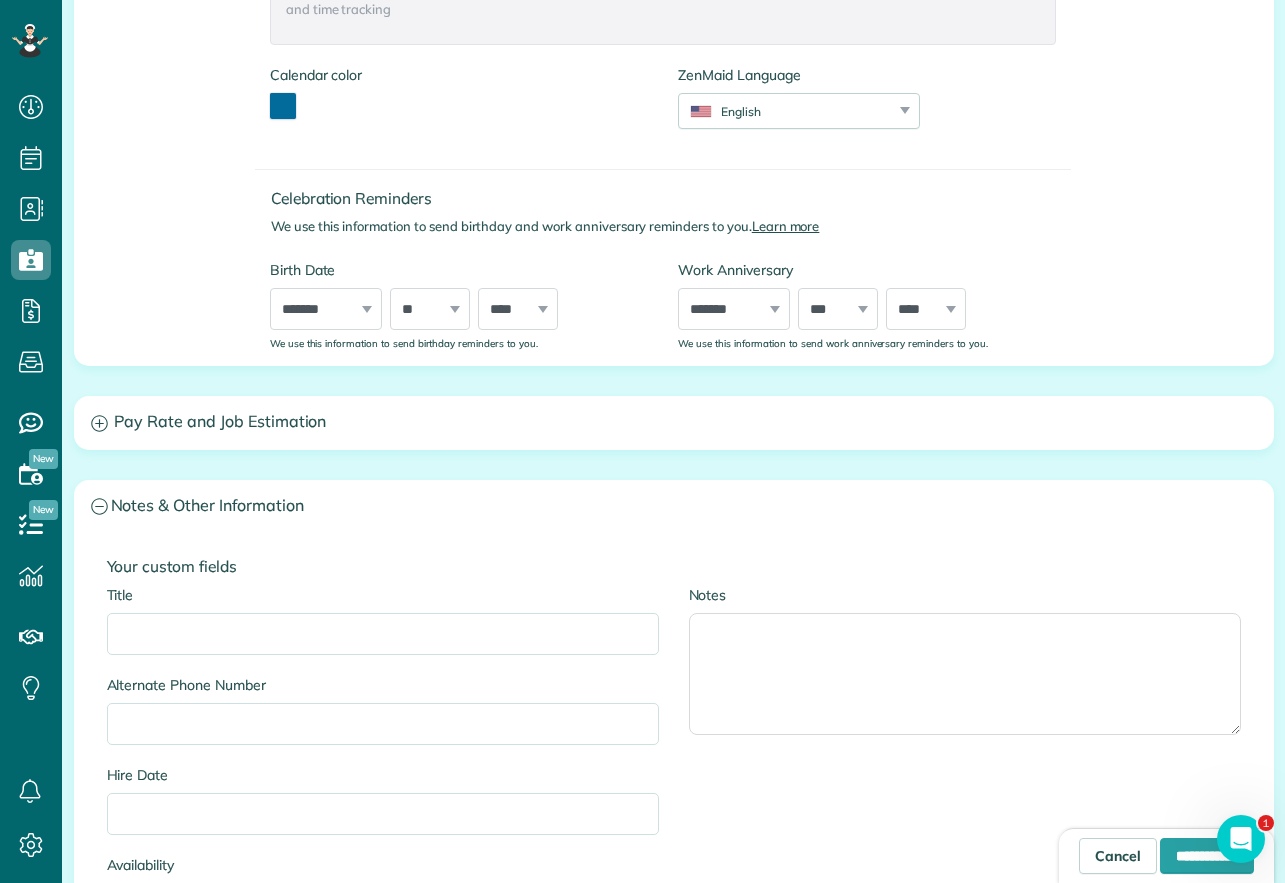 click on "Notes & Other Information" at bounding box center (674, 506) 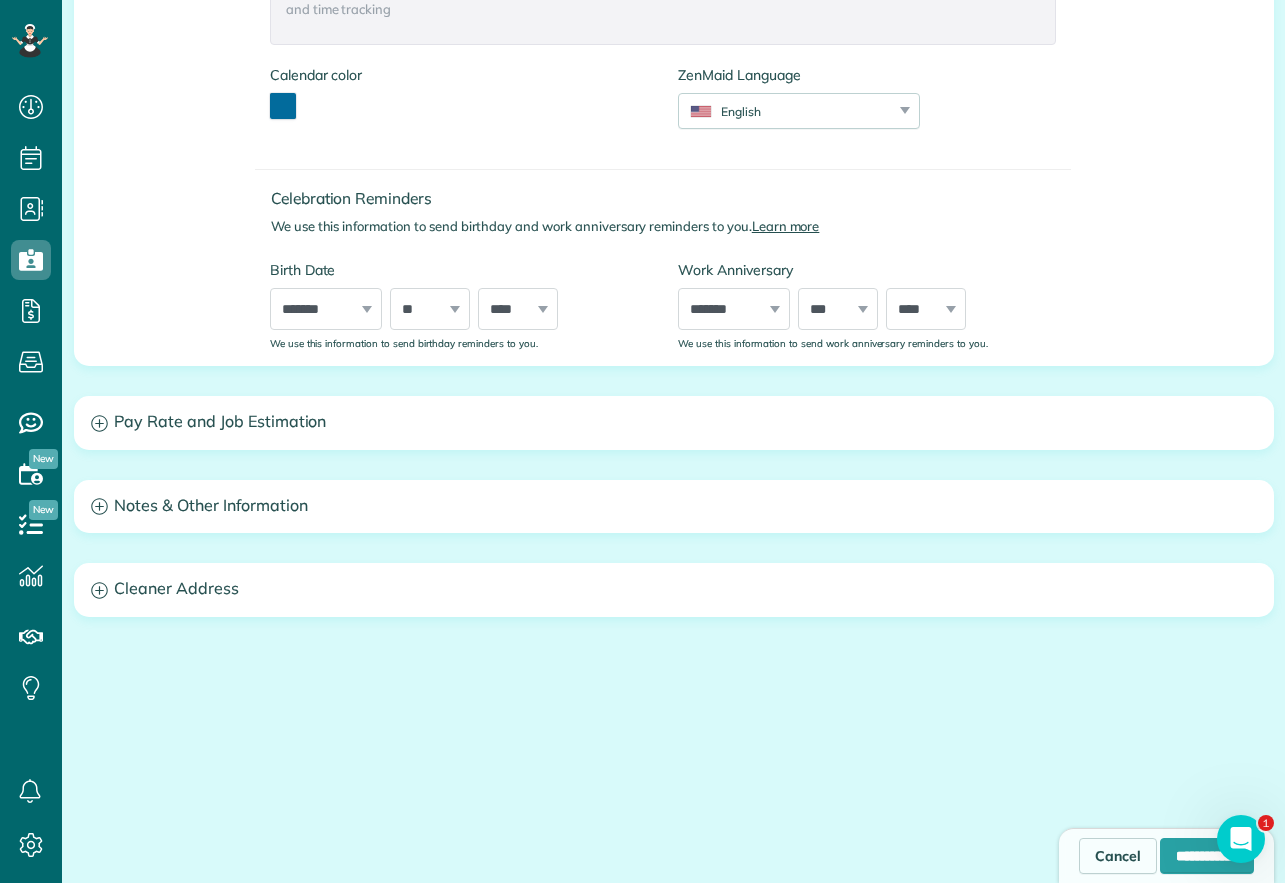 click on "Cleaner Address" at bounding box center [674, 589] 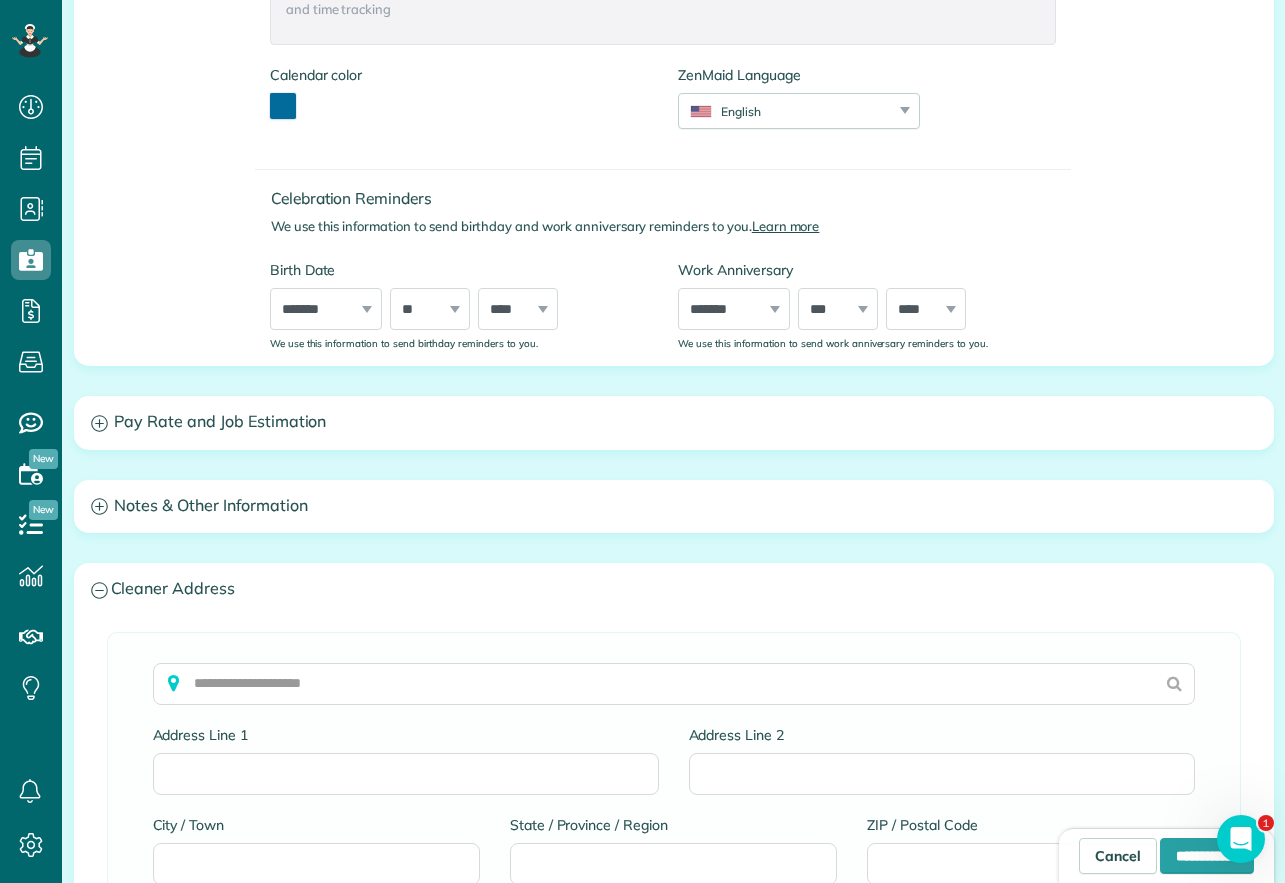 click on "Cleaner Address" at bounding box center (674, 589) 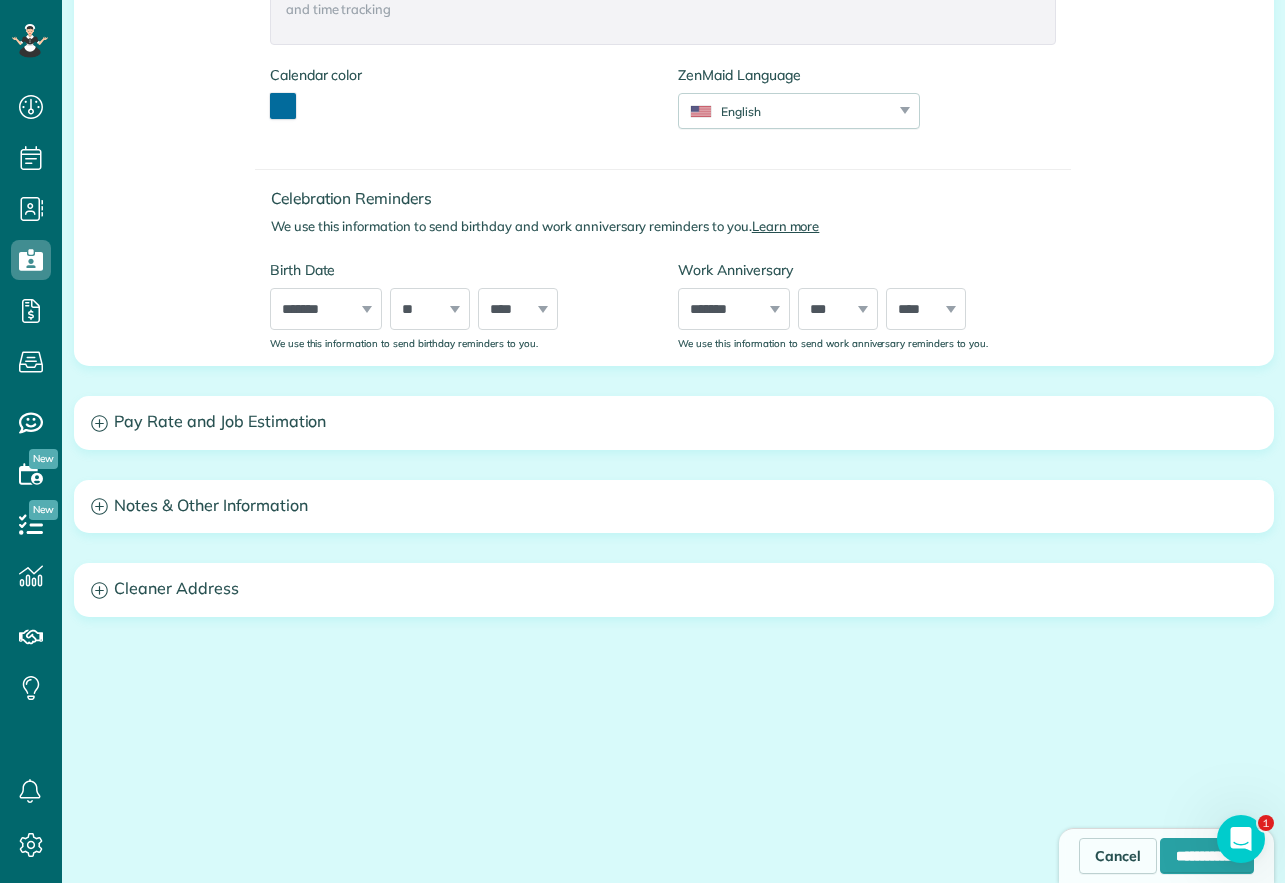 click on "Notes & Other Information" at bounding box center [674, 506] 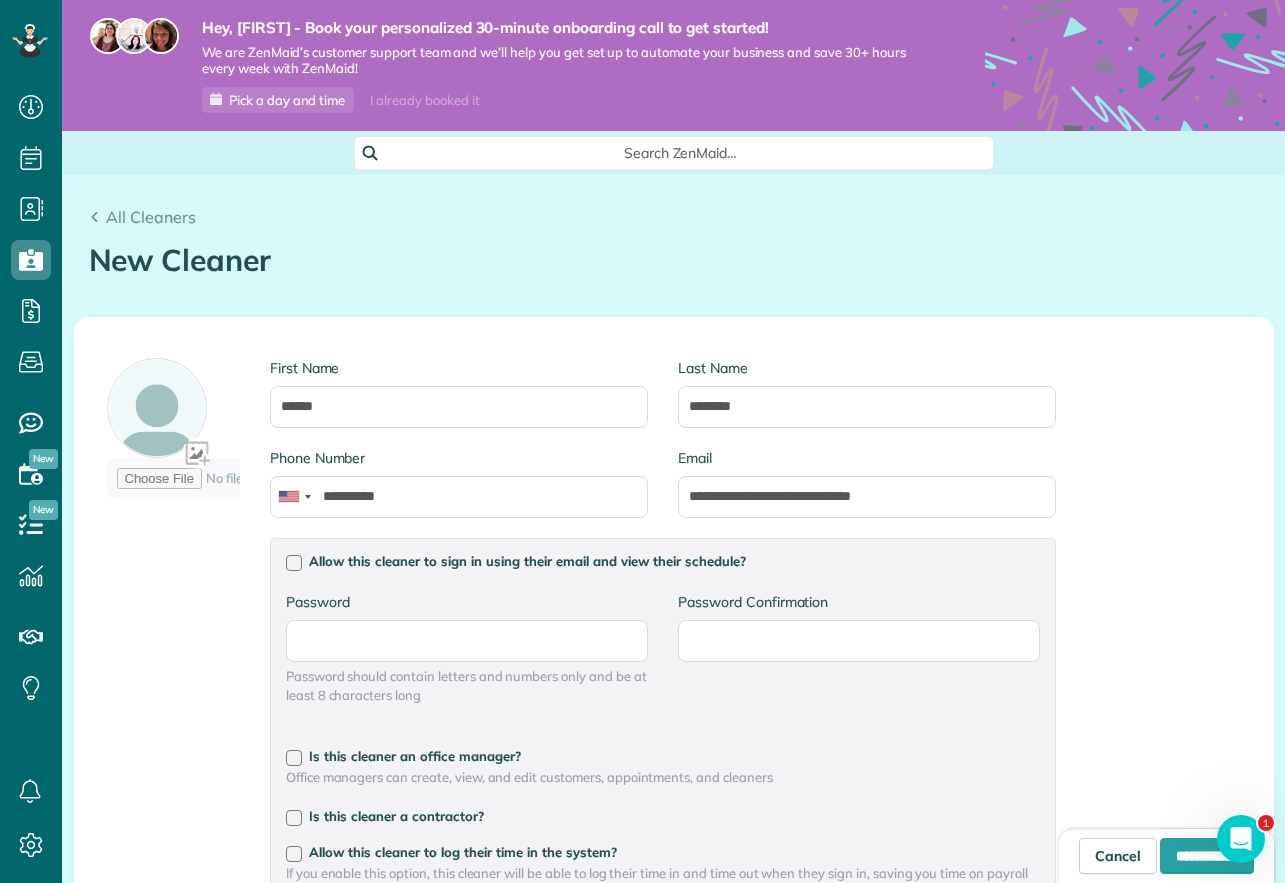 scroll, scrollTop: 0, scrollLeft: 0, axis: both 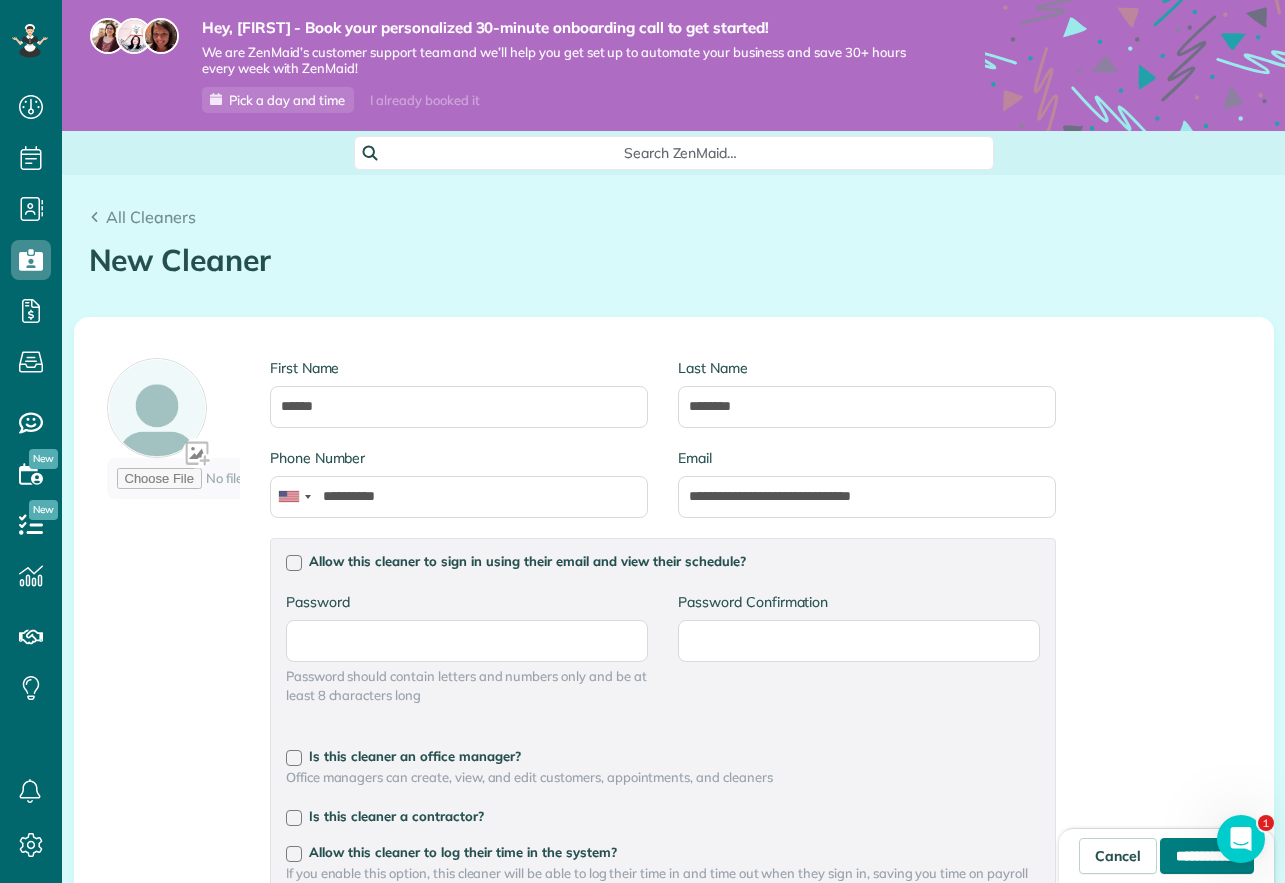 click on "**********" at bounding box center [1207, 856] 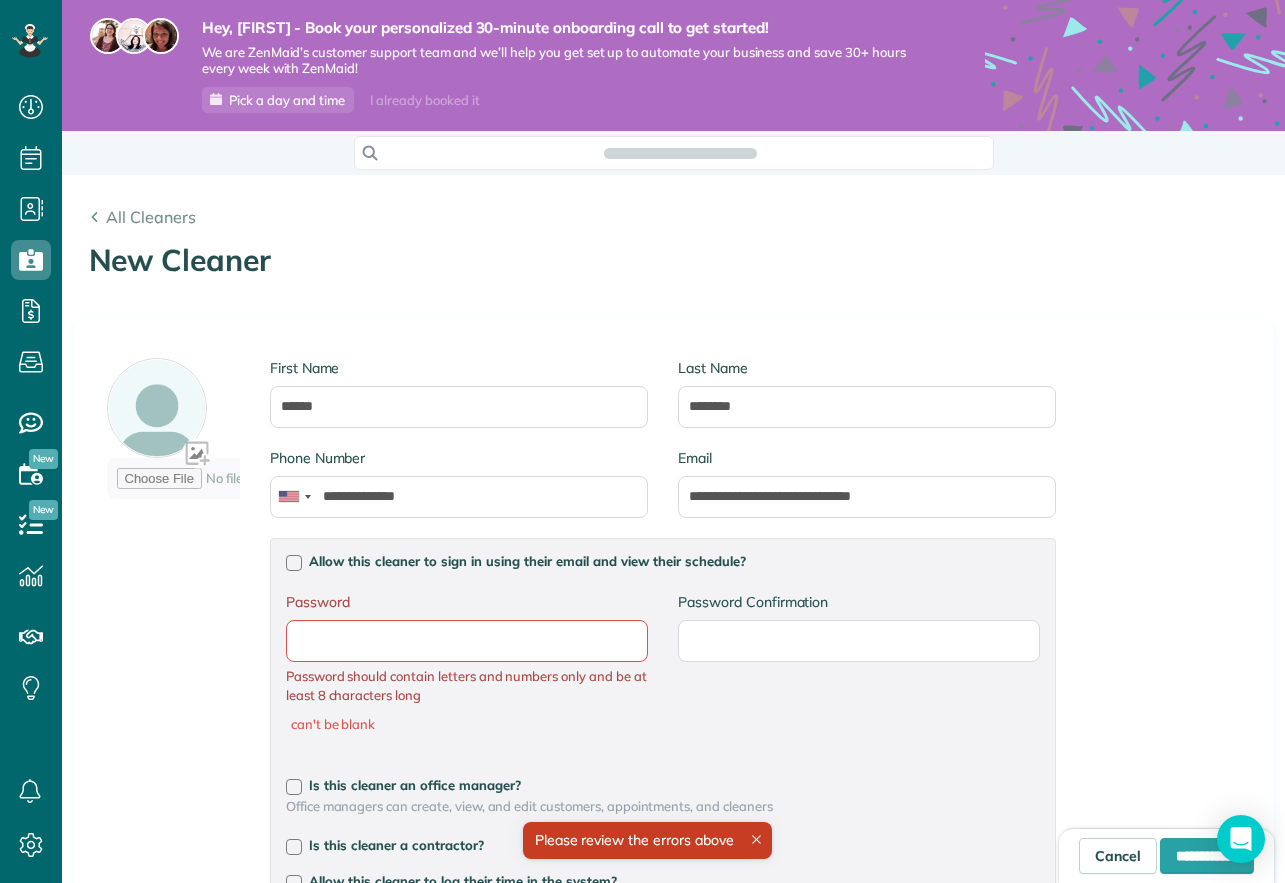 scroll, scrollTop: 0, scrollLeft: 0, axis: both 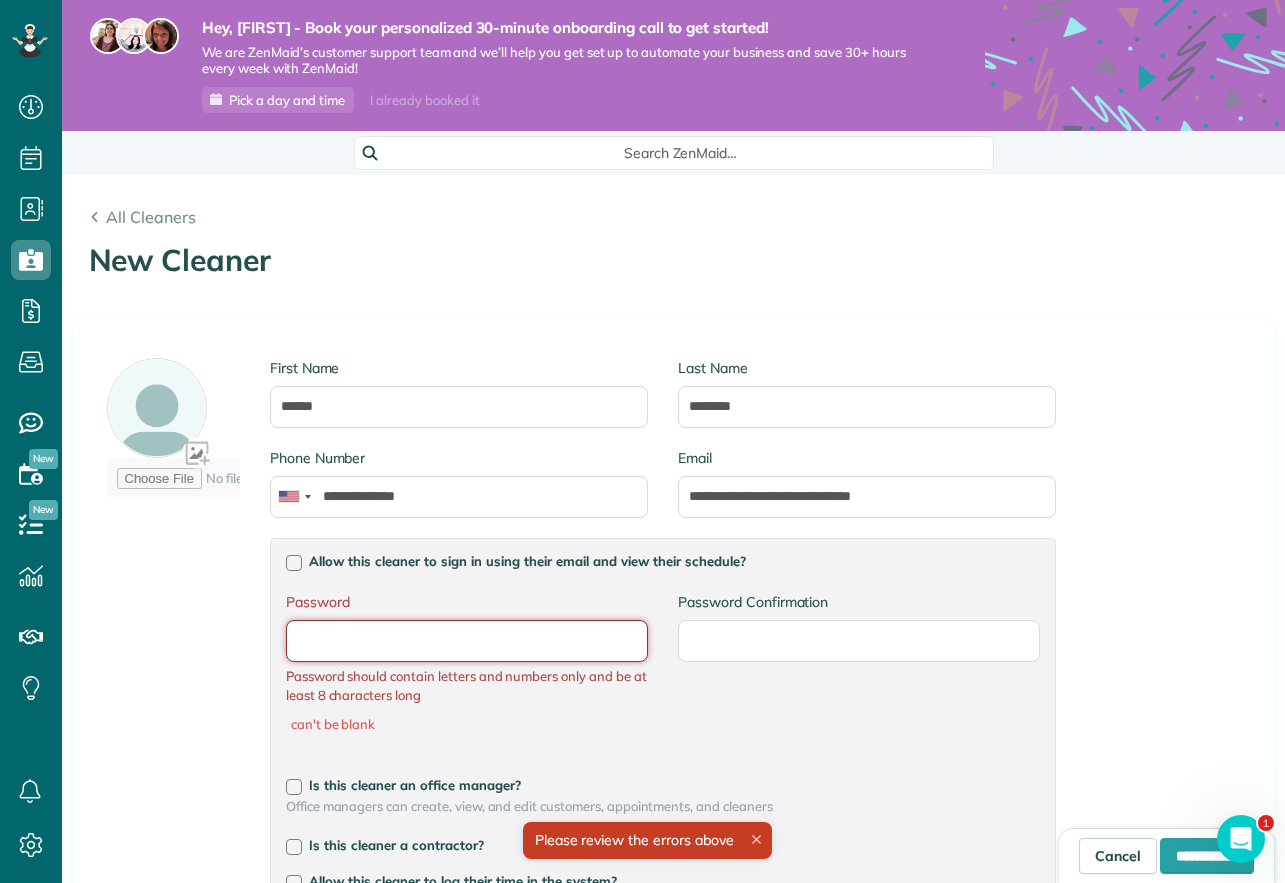 click on "Password" at bounding box center (0, 0) 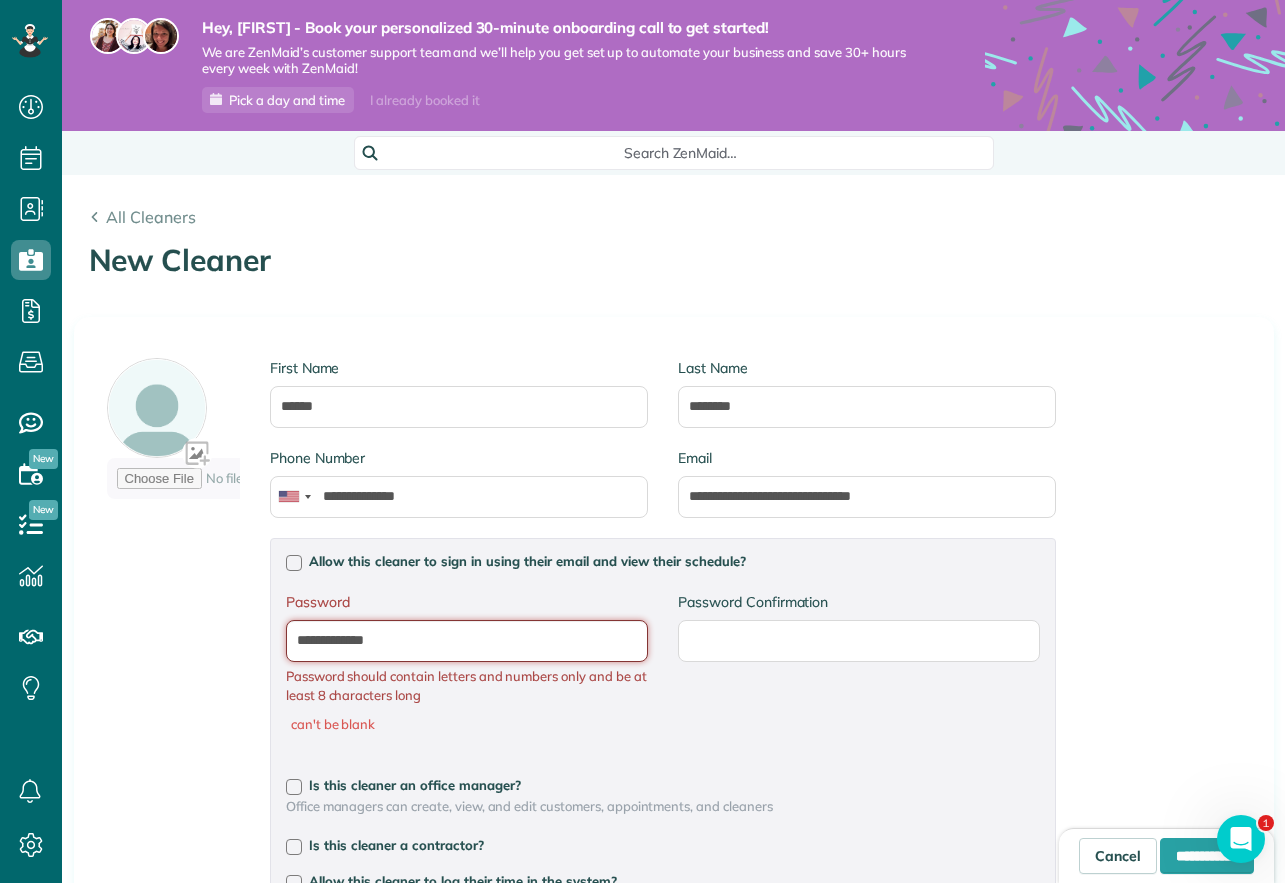 type on "**********" 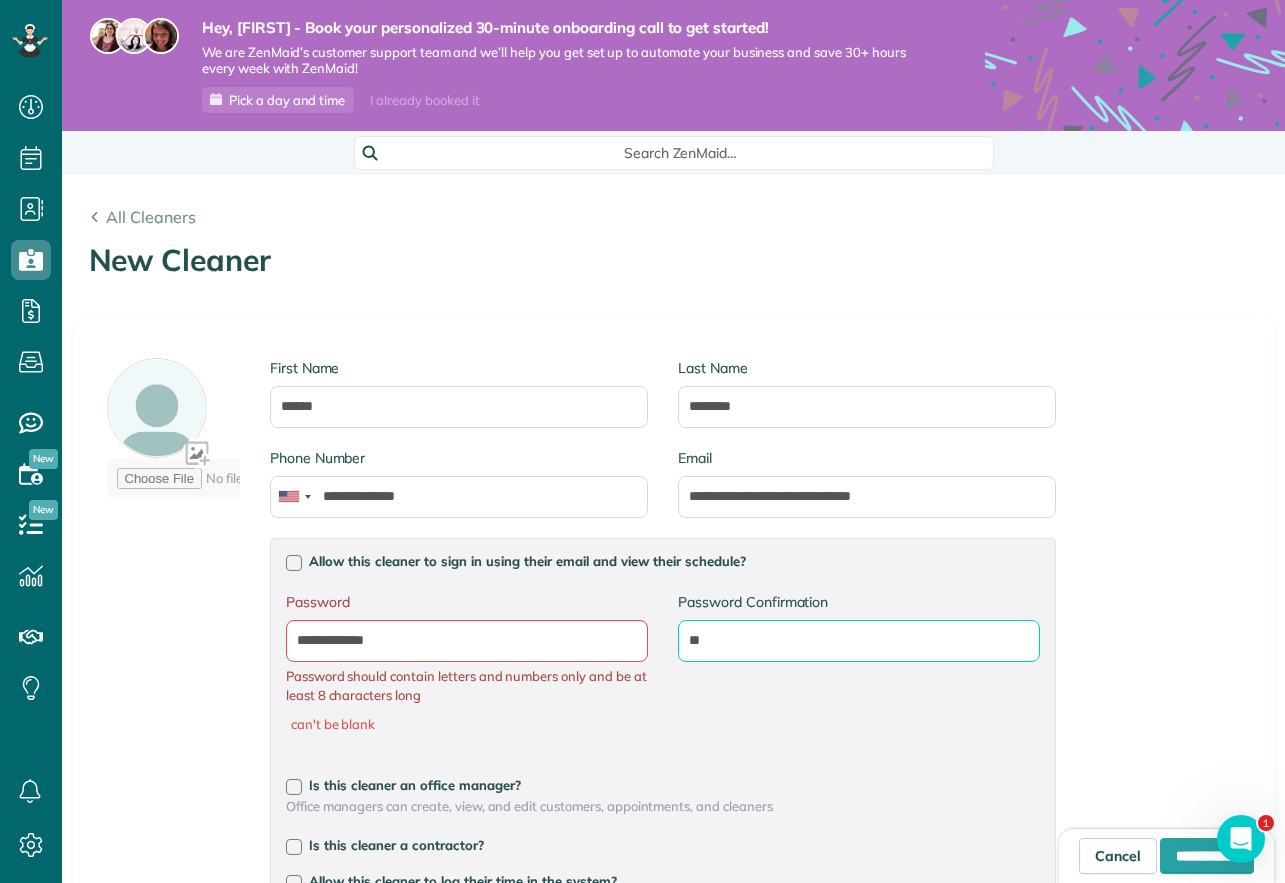 type on "*" 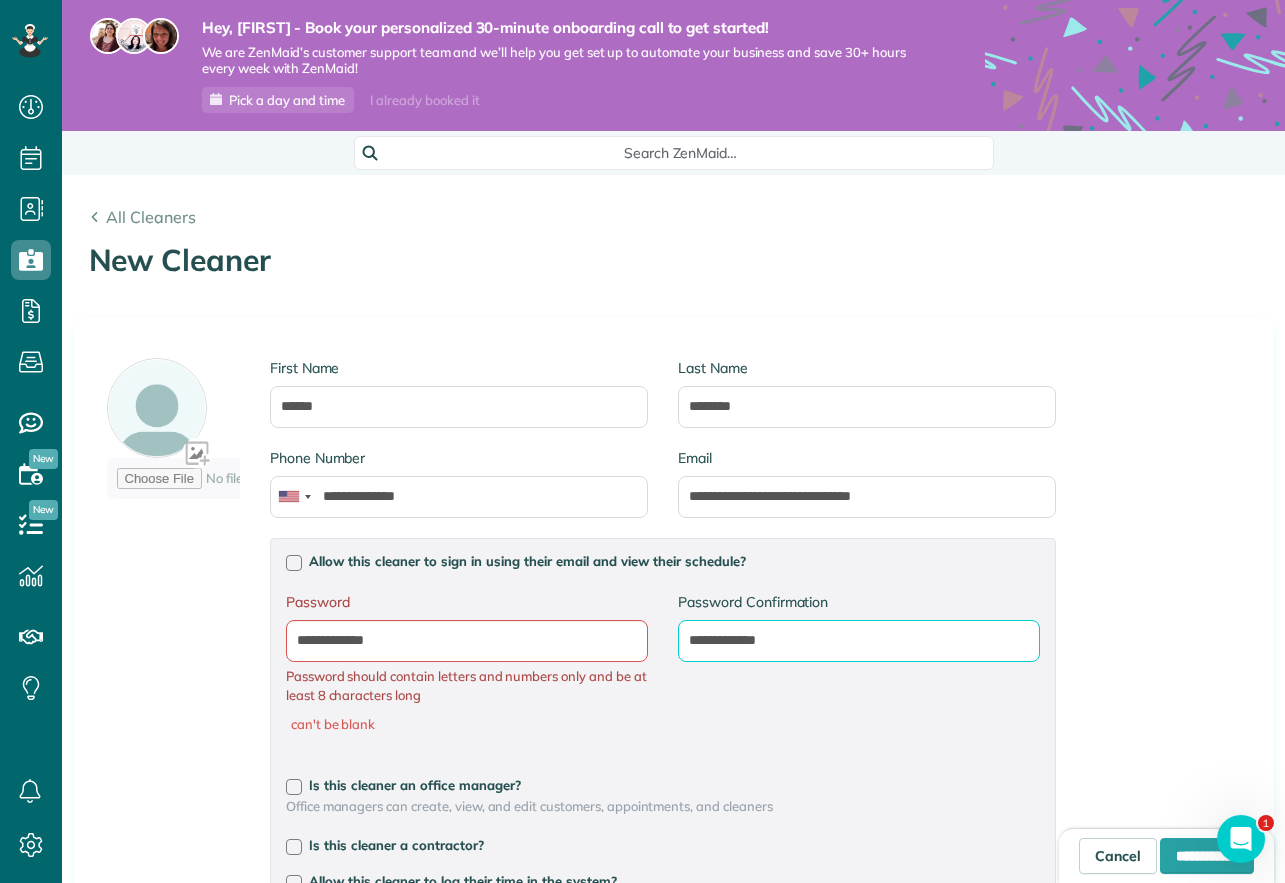 type on "**********" 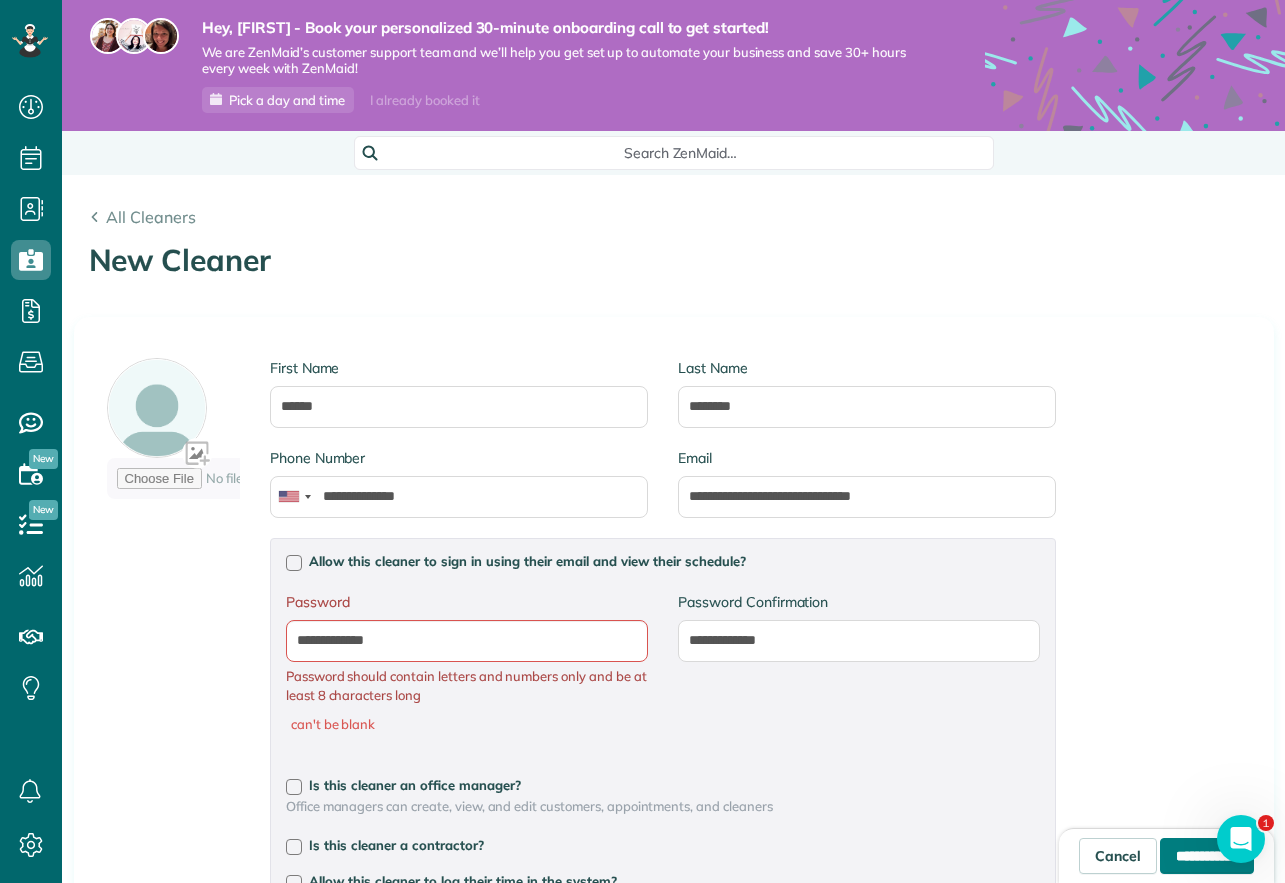 click on "**********" at bounding box center (1207, 856) 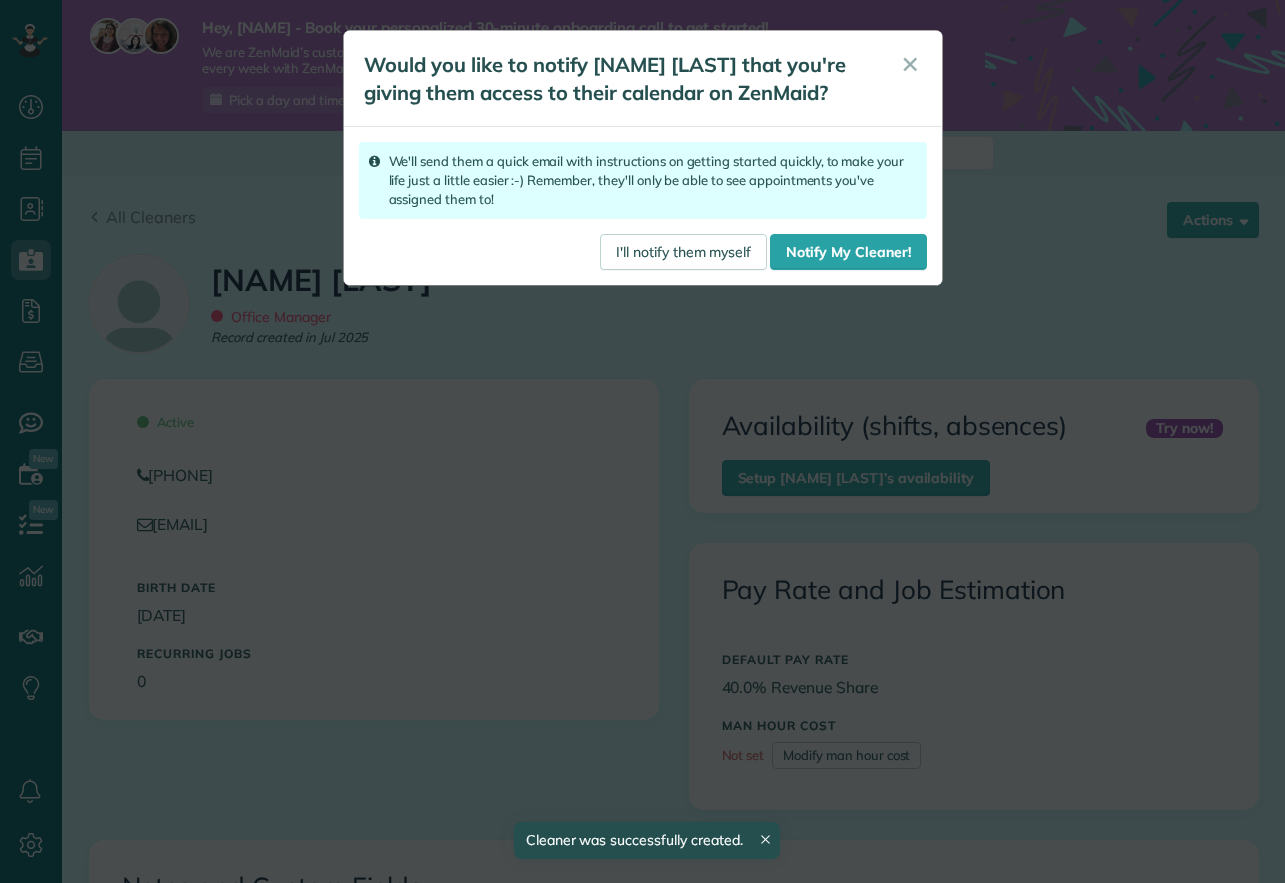 scroll, scrollTop: 0, scrollLeft: 0, axis: both 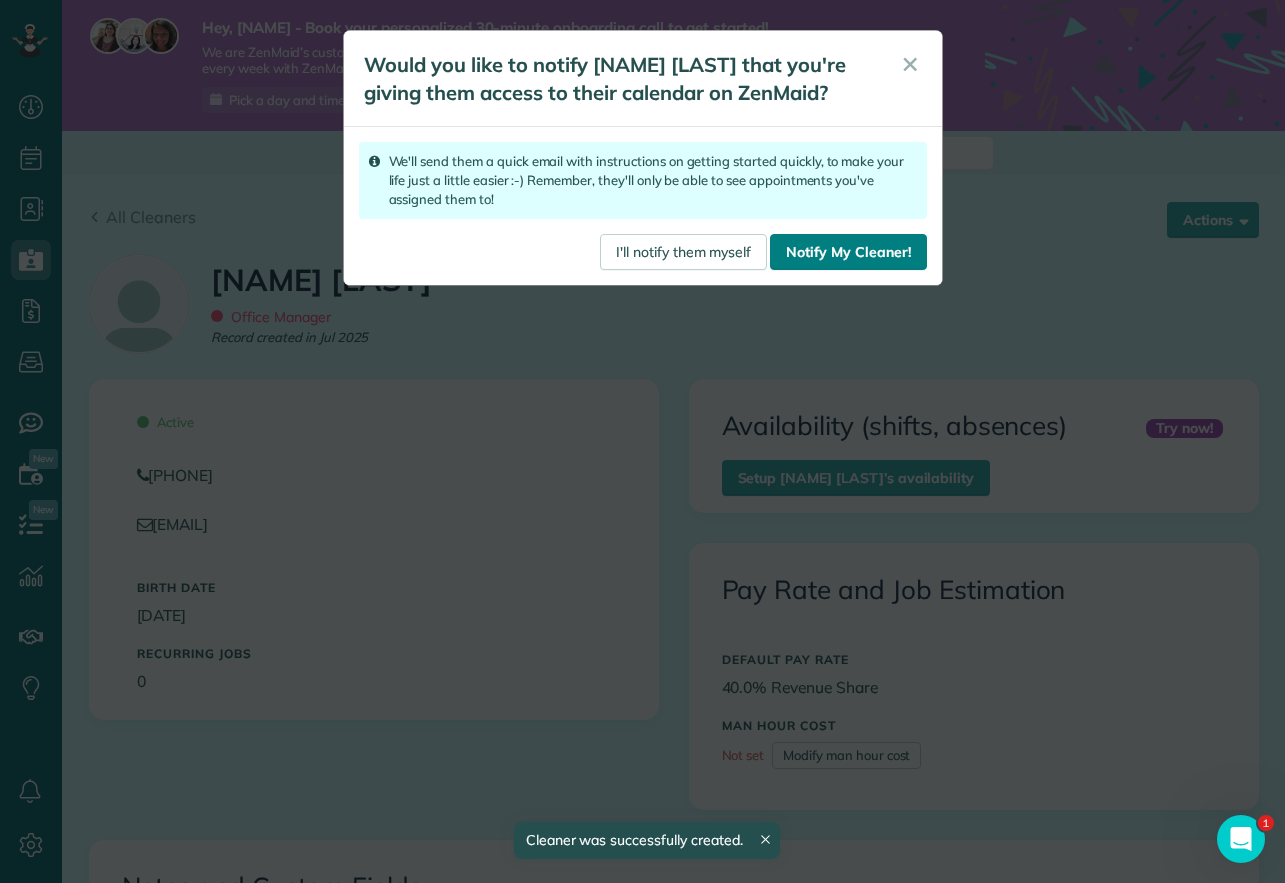 click on "Notify My Cleaner!" at bounding box center (848, 252) 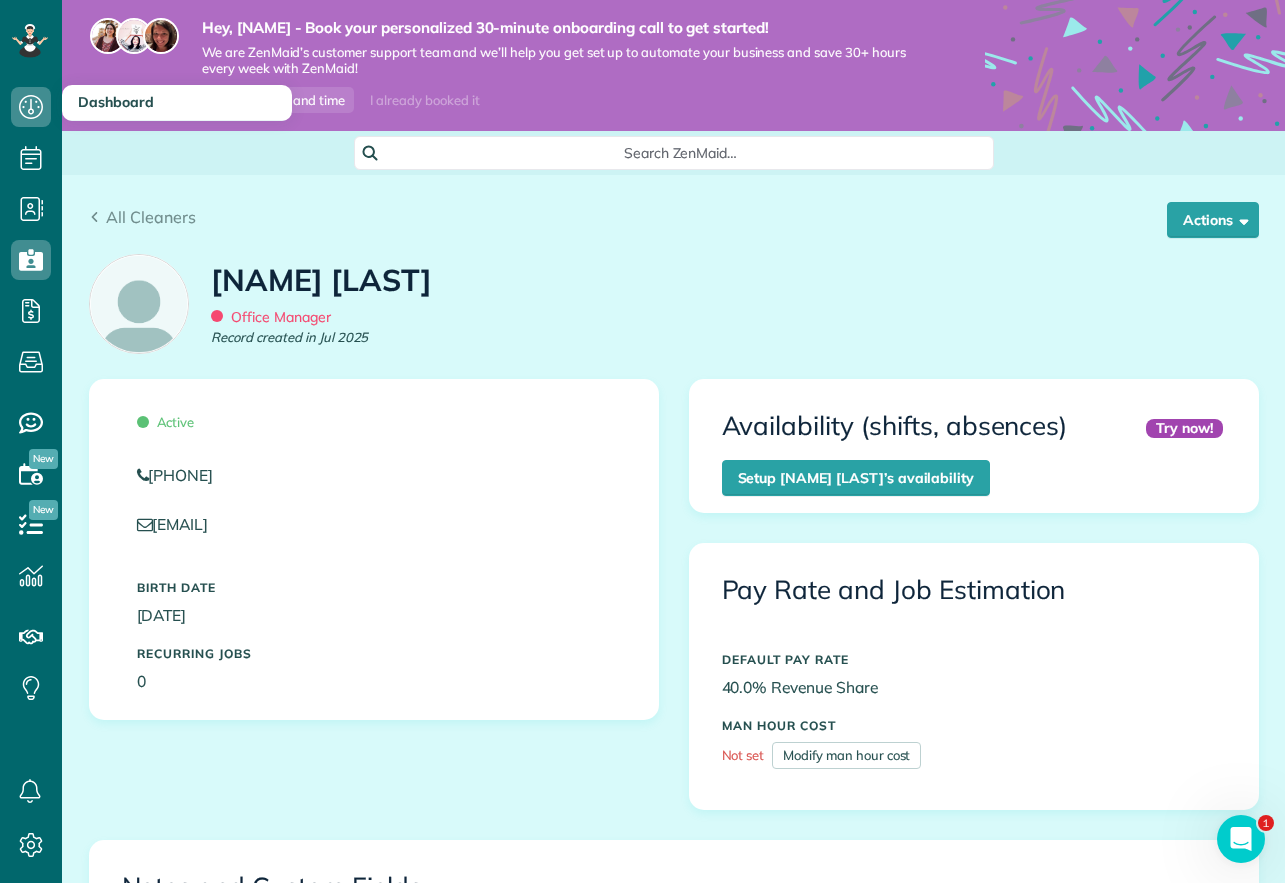 click 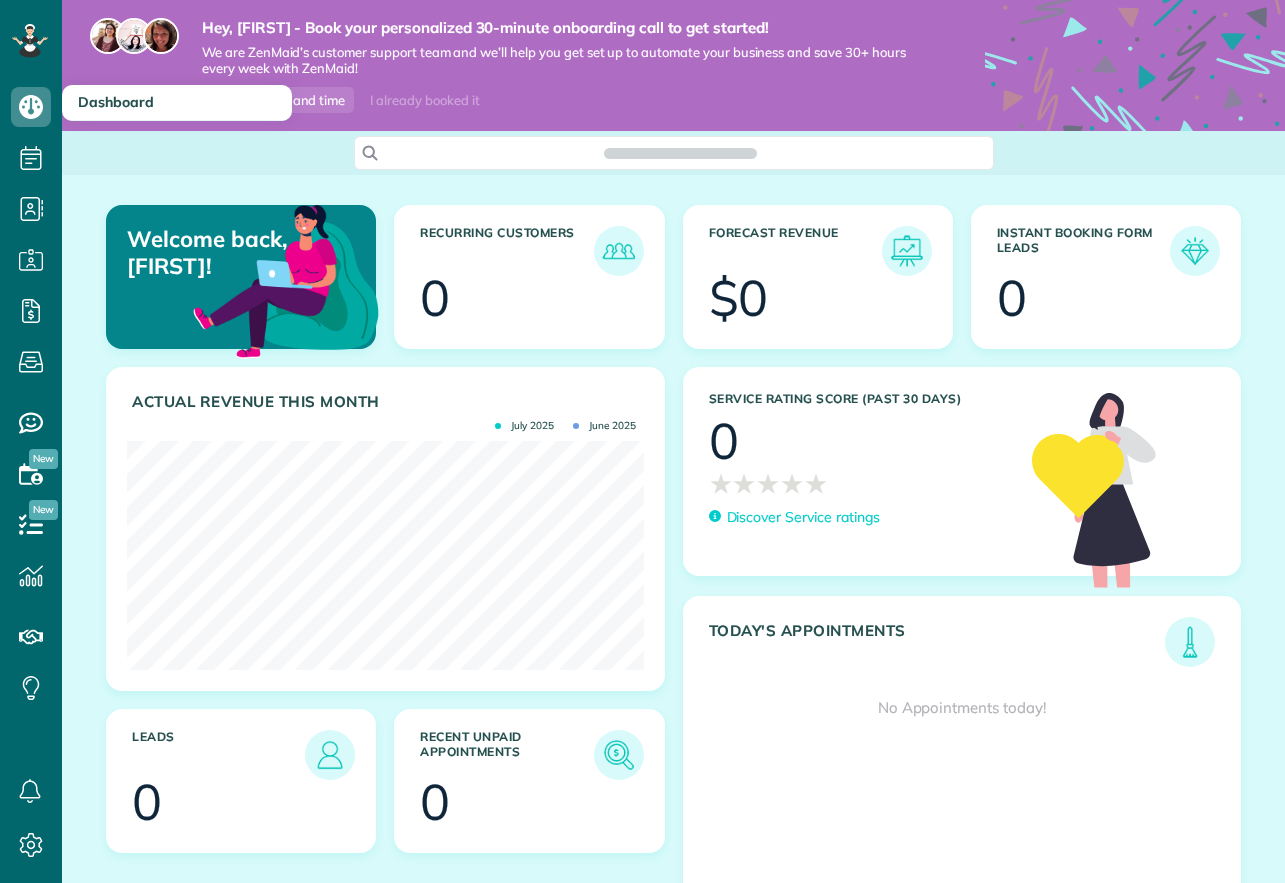 scroll, scrollTop: 0, scrollLeft: 0, axis: both 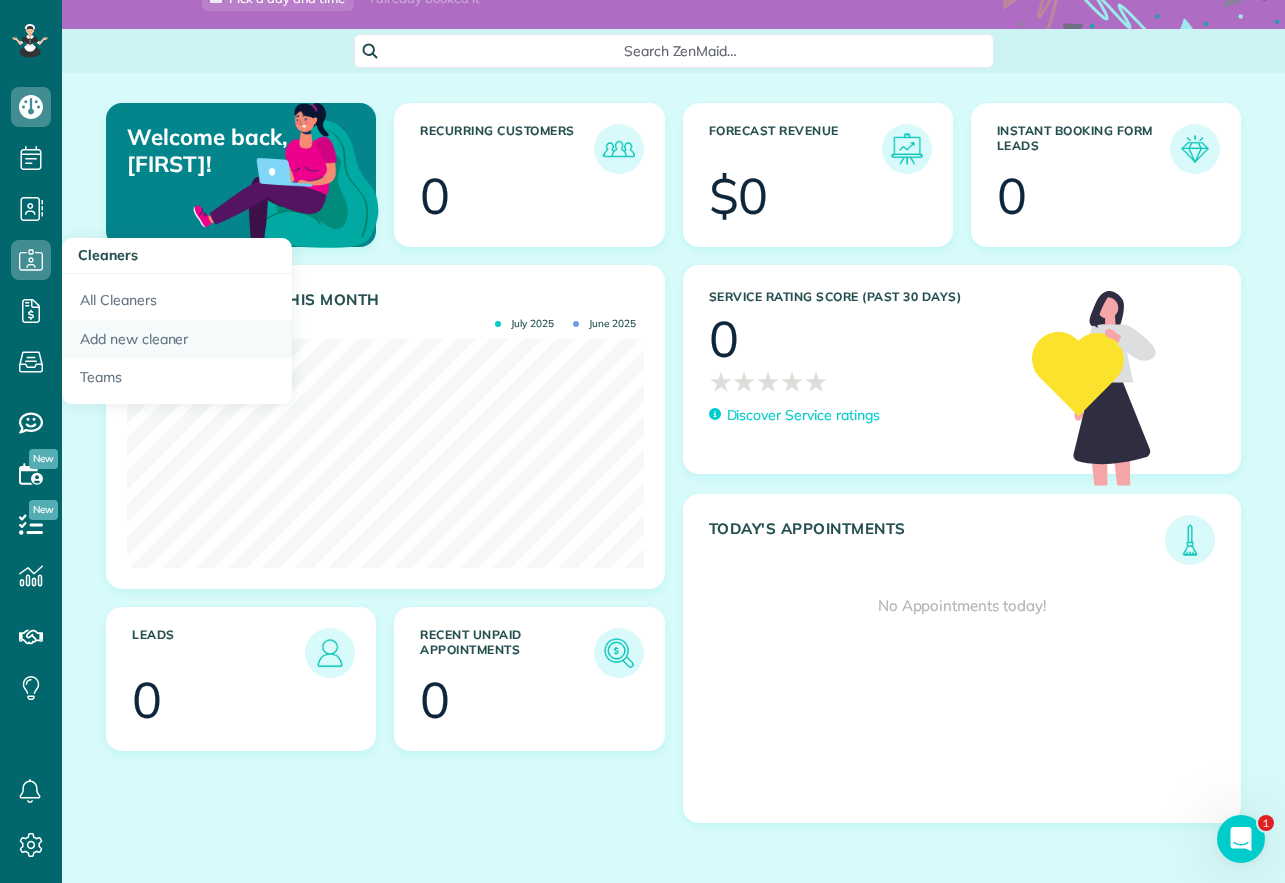 click on "Add new cleaner" at bounding box center (177, 339) 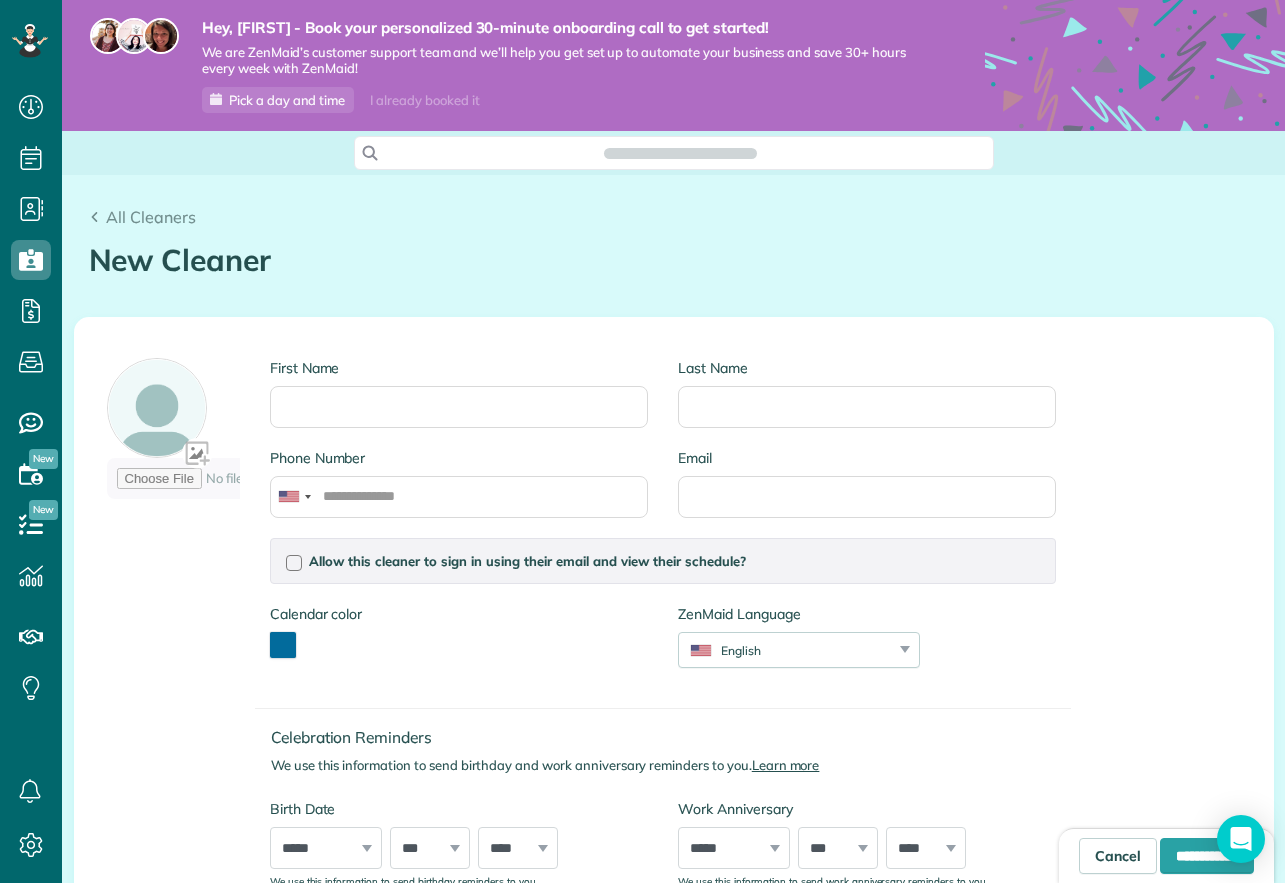 scroll, scrollTop: 0, scrollLeft: 0, axis: both 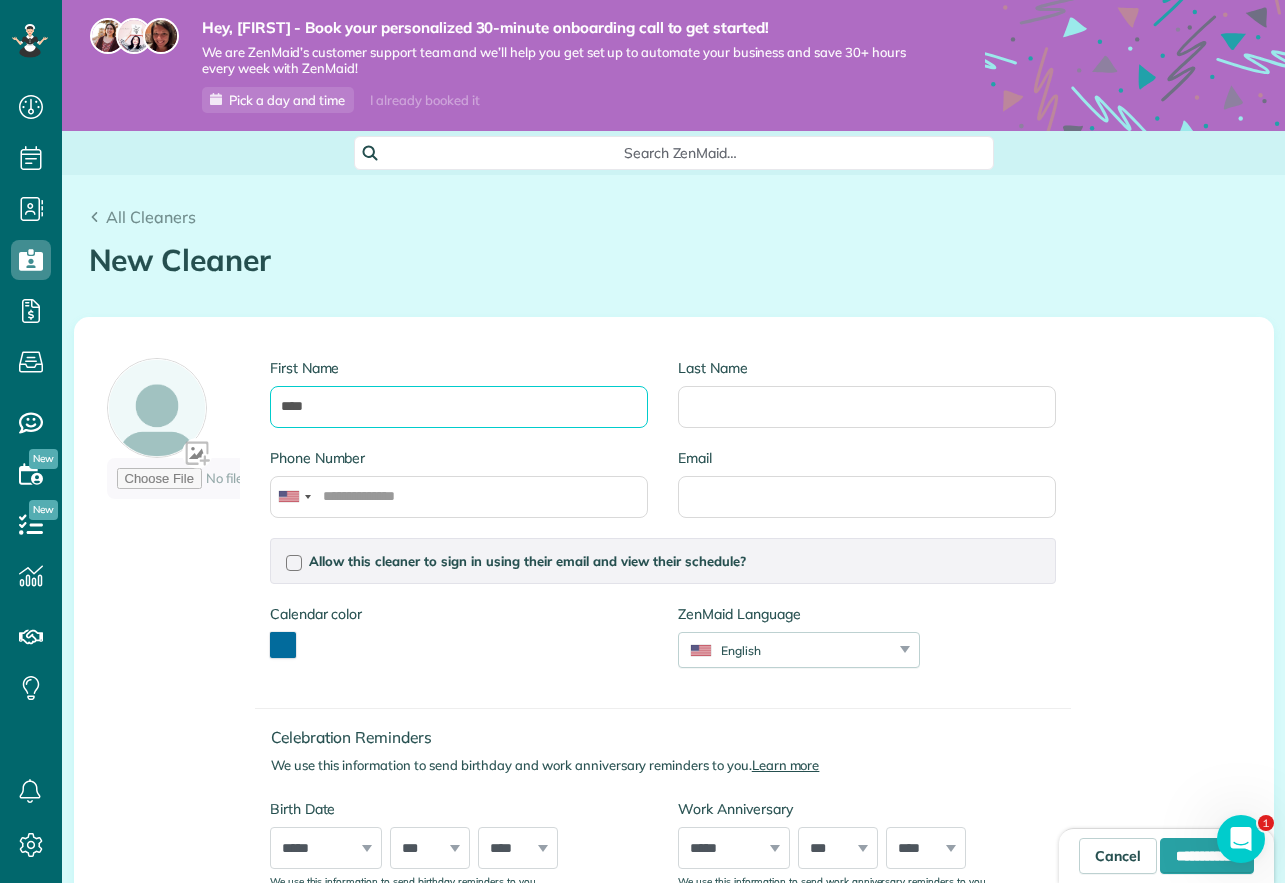 type on "****" 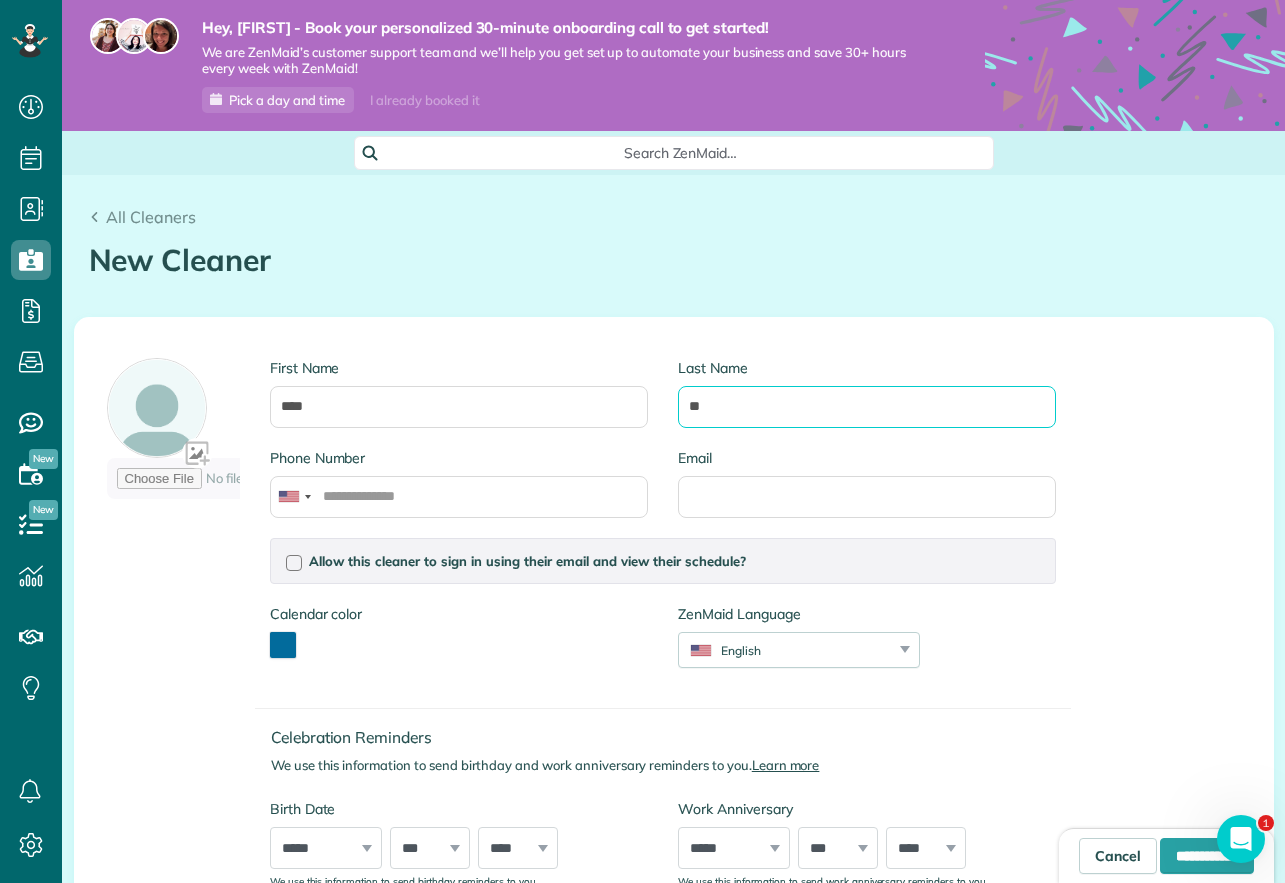 type on "*" 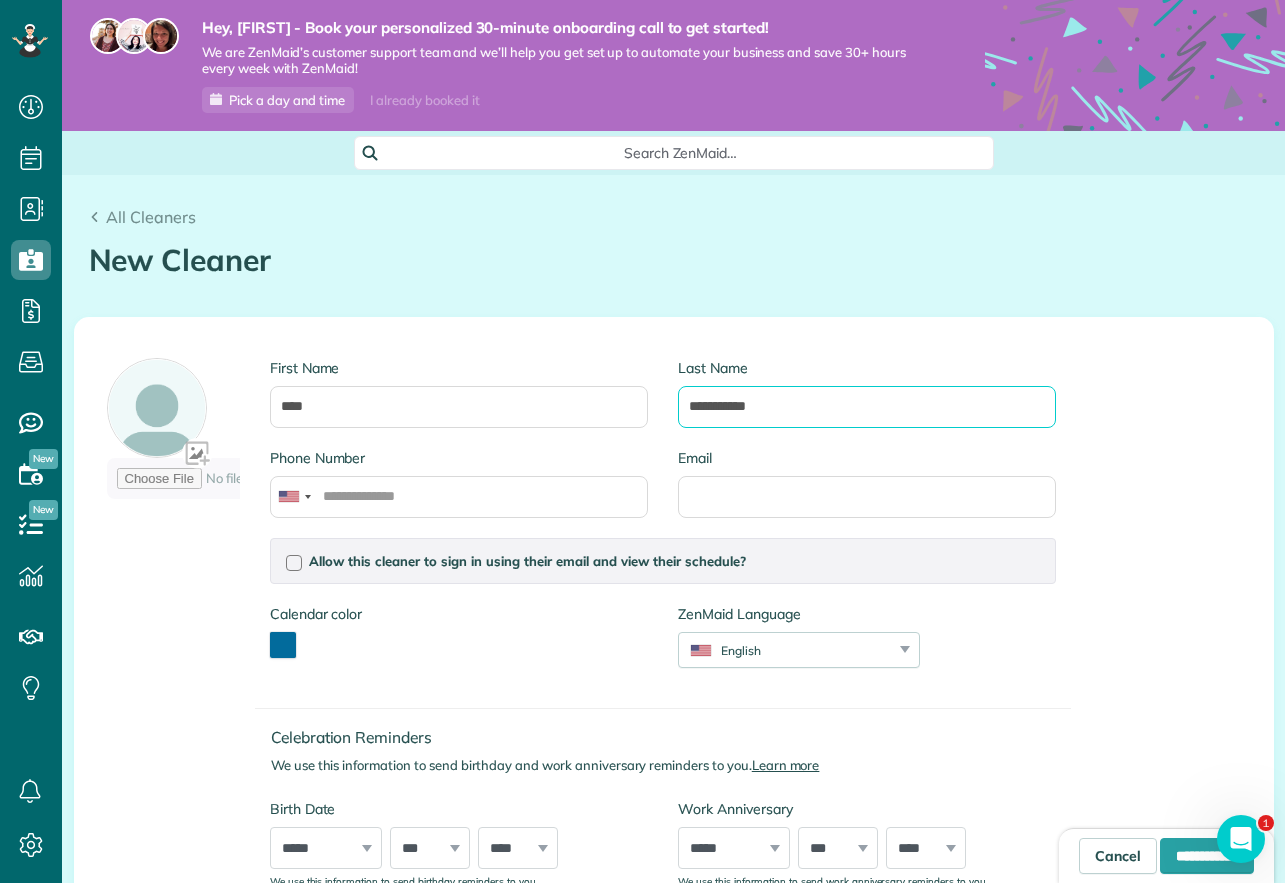 type on "**********" 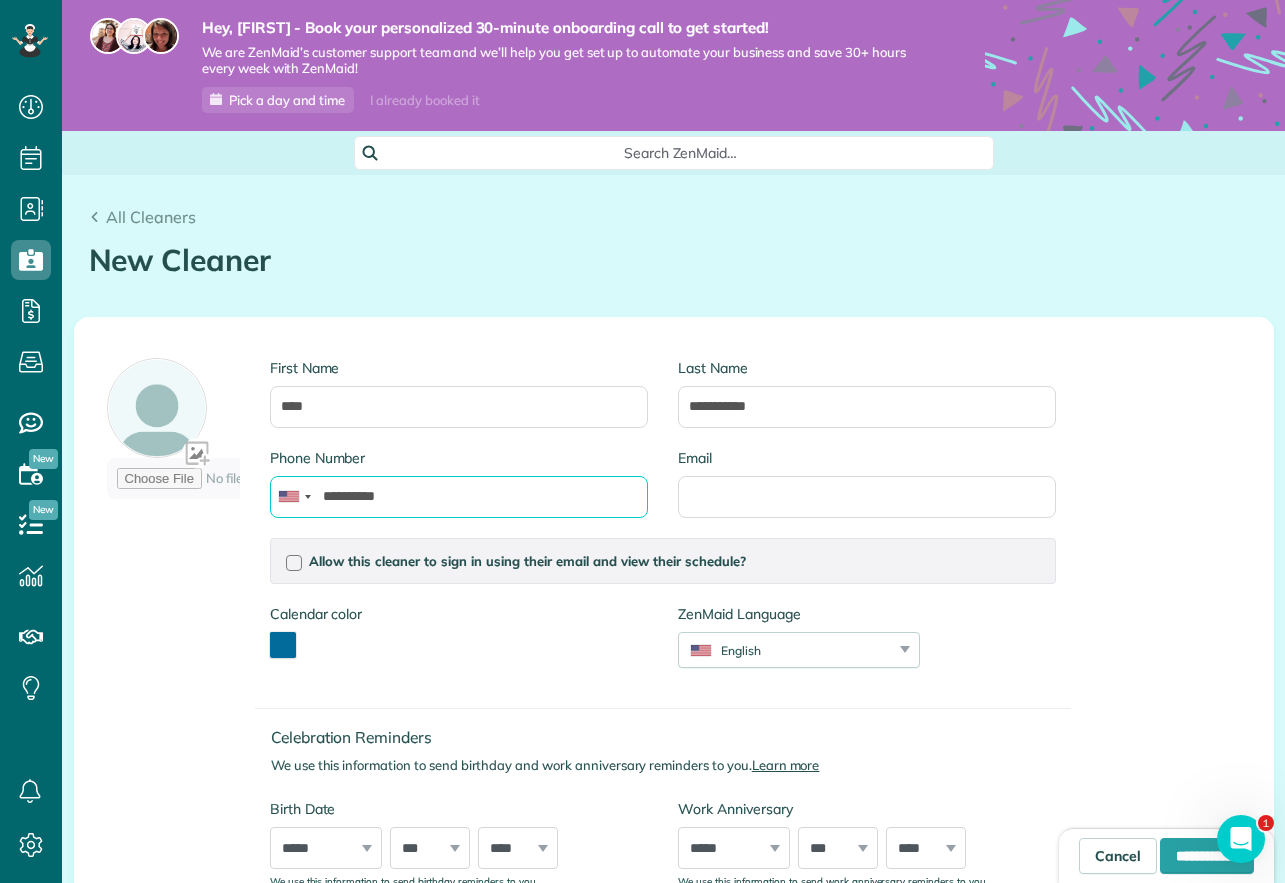 type on "**********" 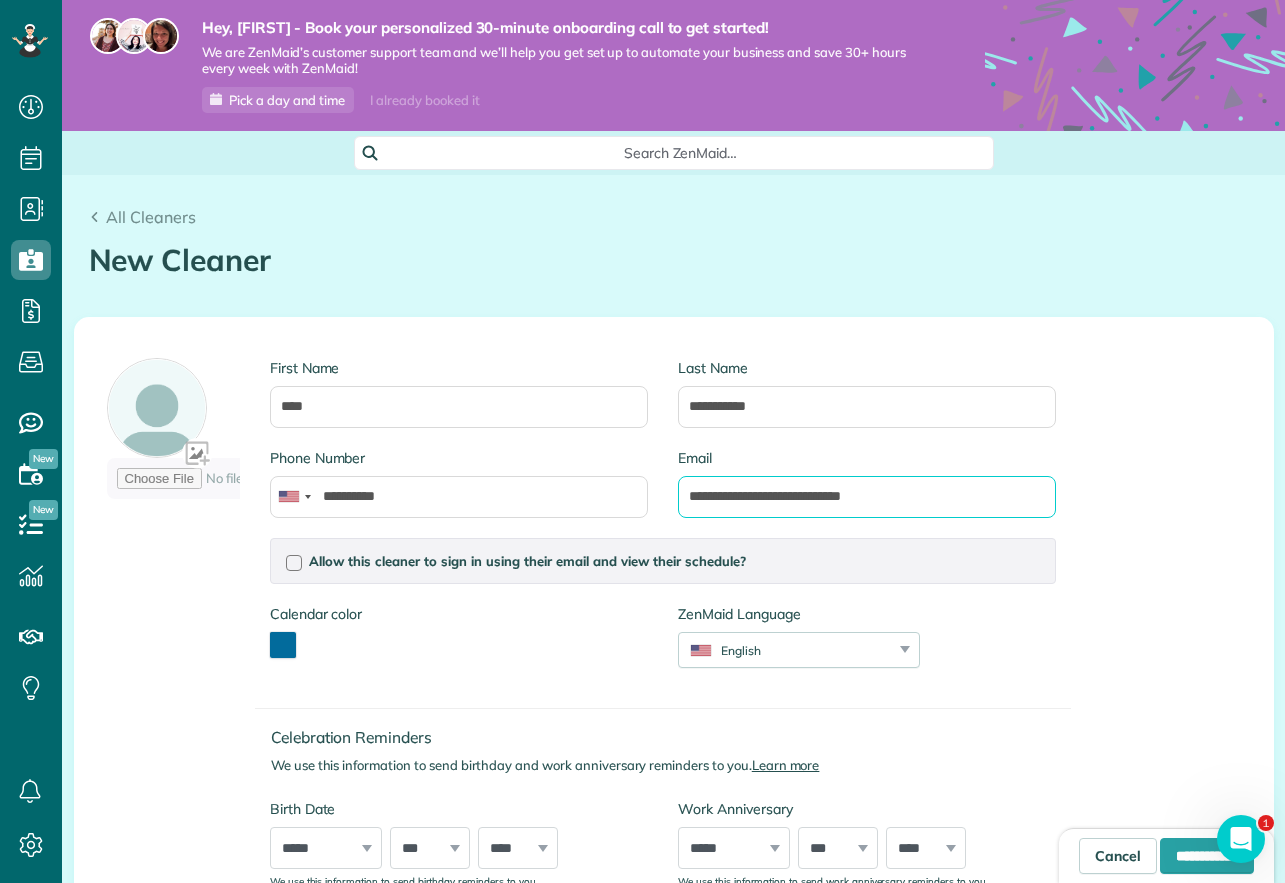 scroll, scrollTop: 0, scrollLeft: 0, axis: both 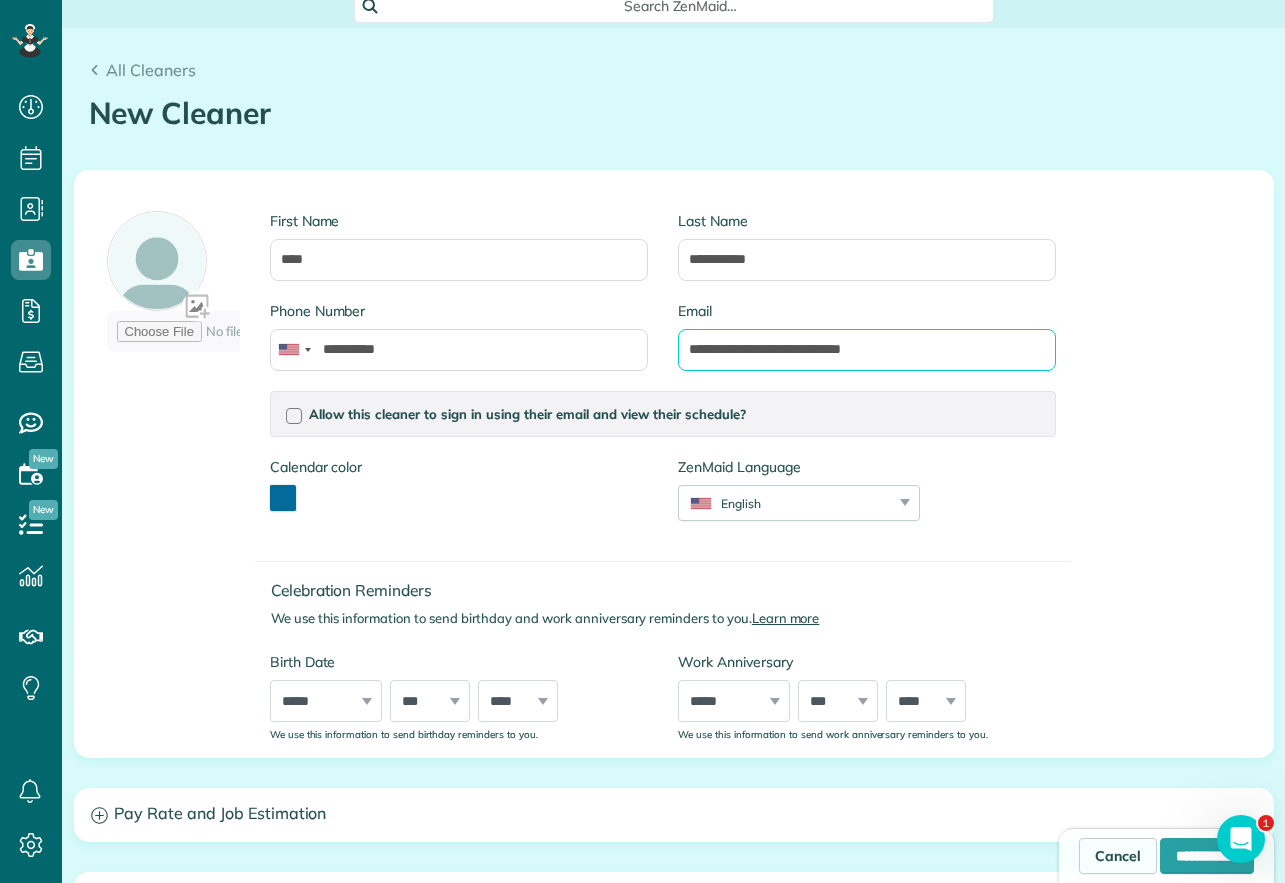type on "**********" 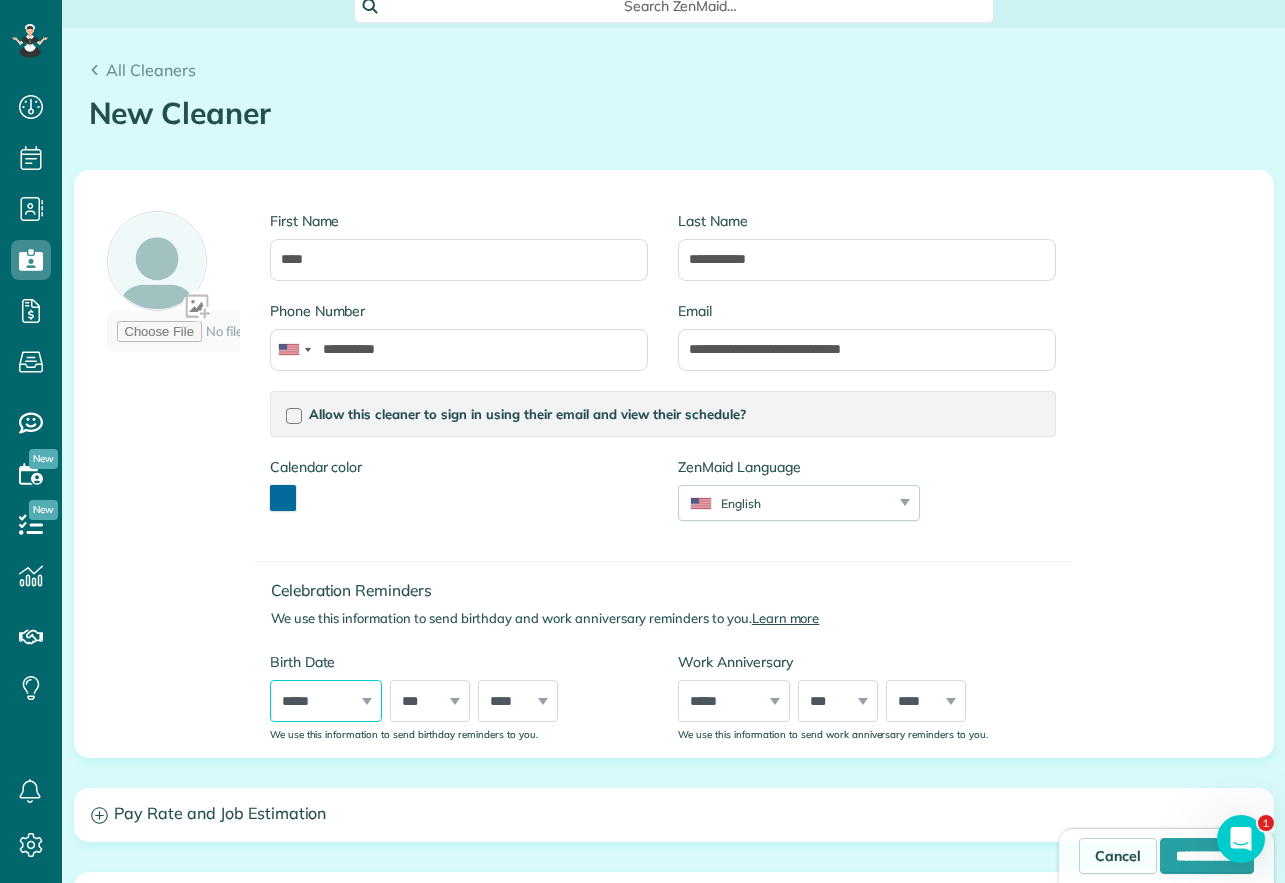 select on "*" 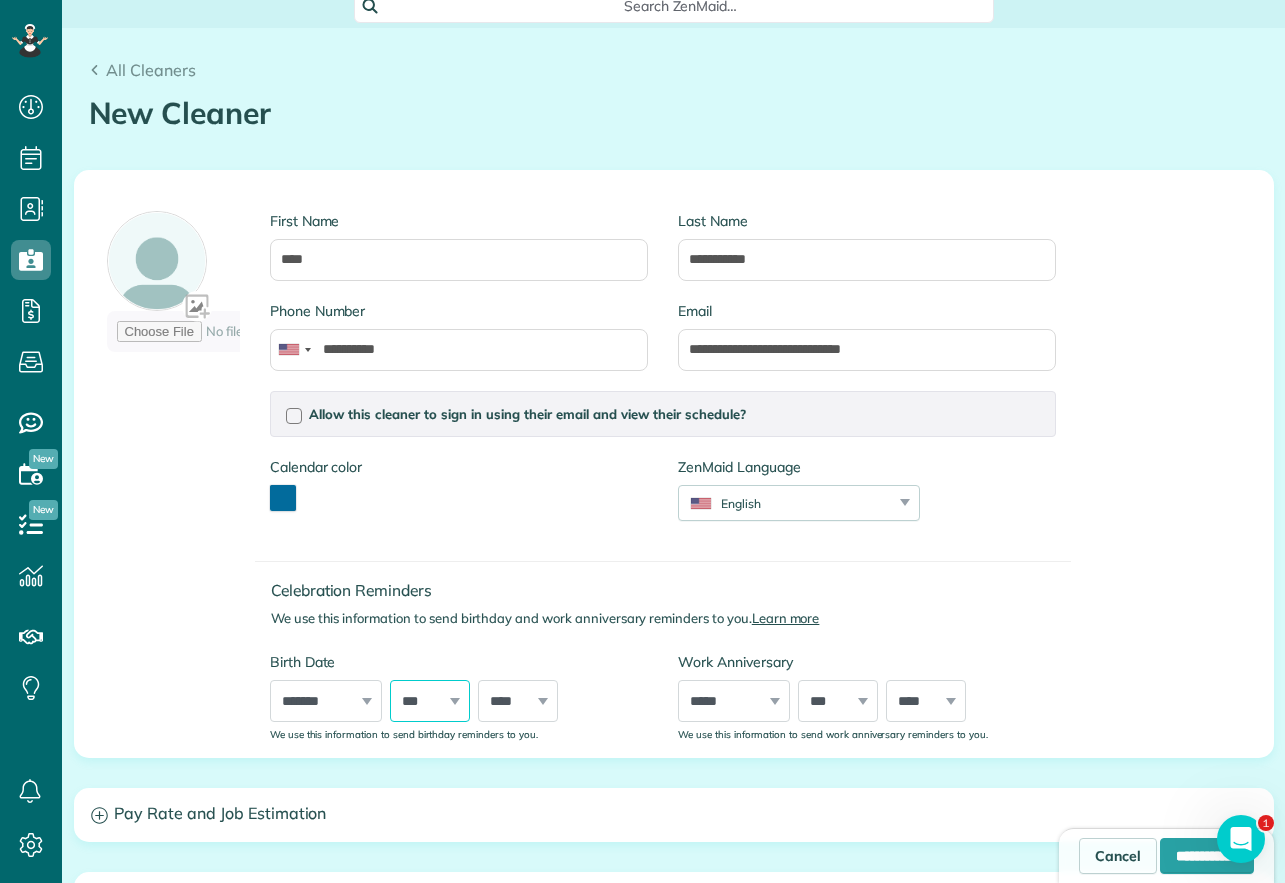 select on "*" 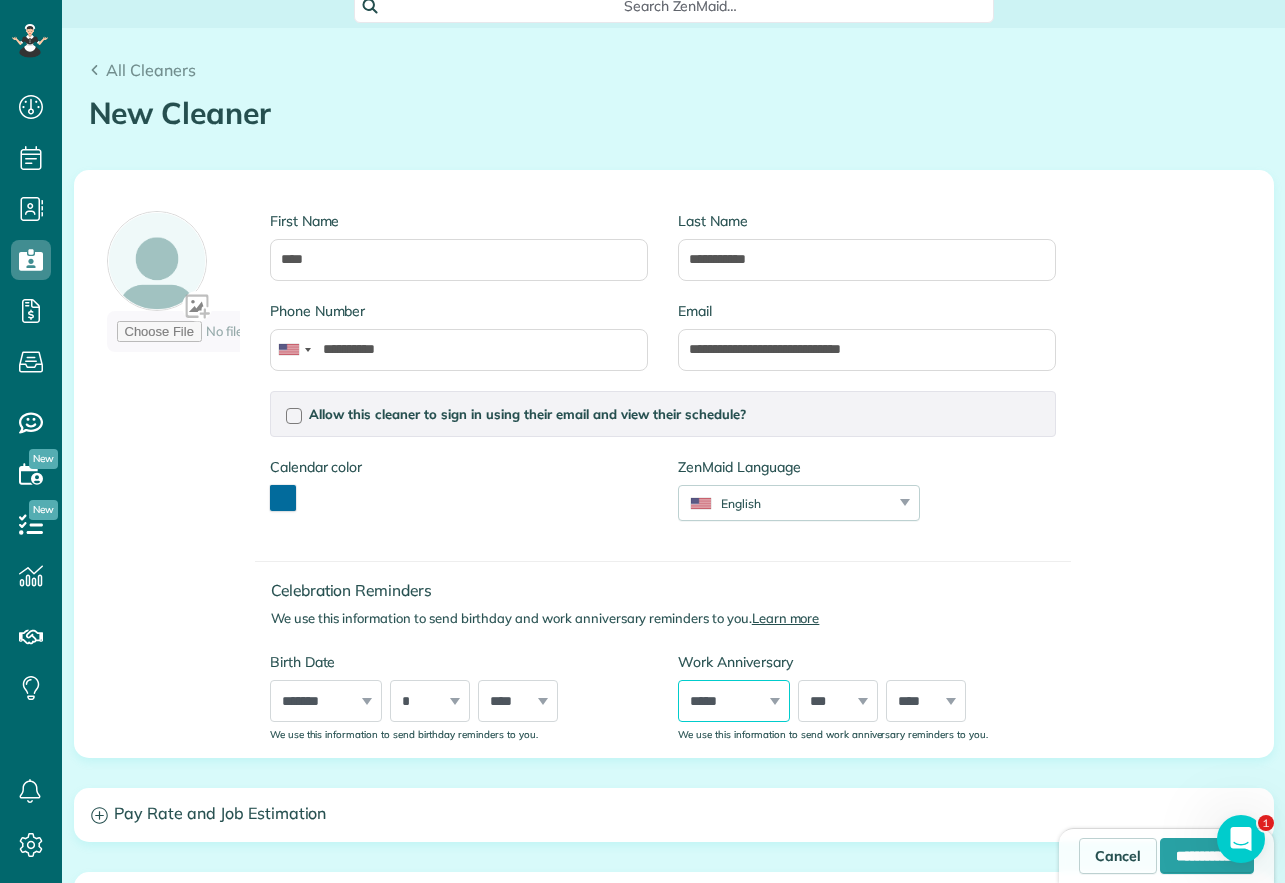 select on "*" 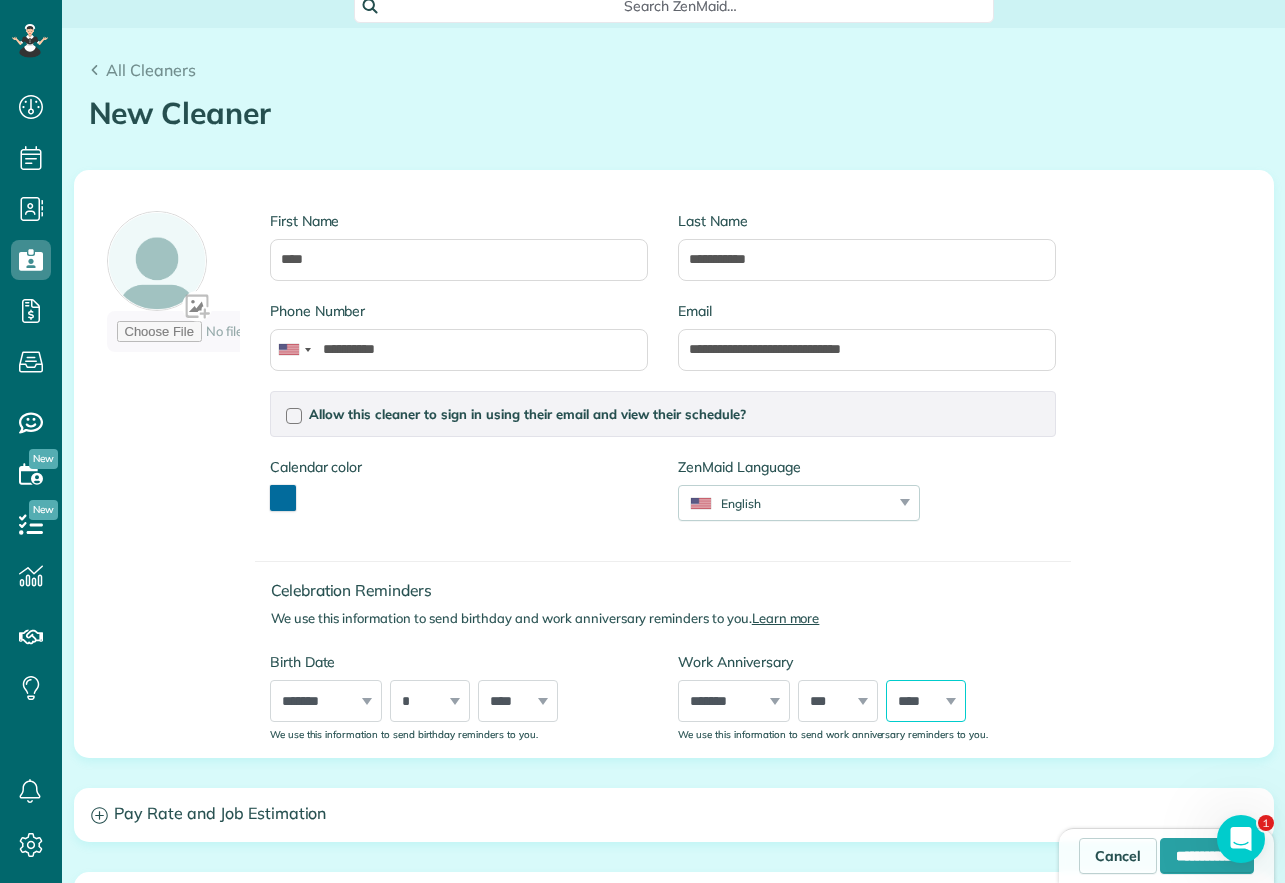 select on "****" 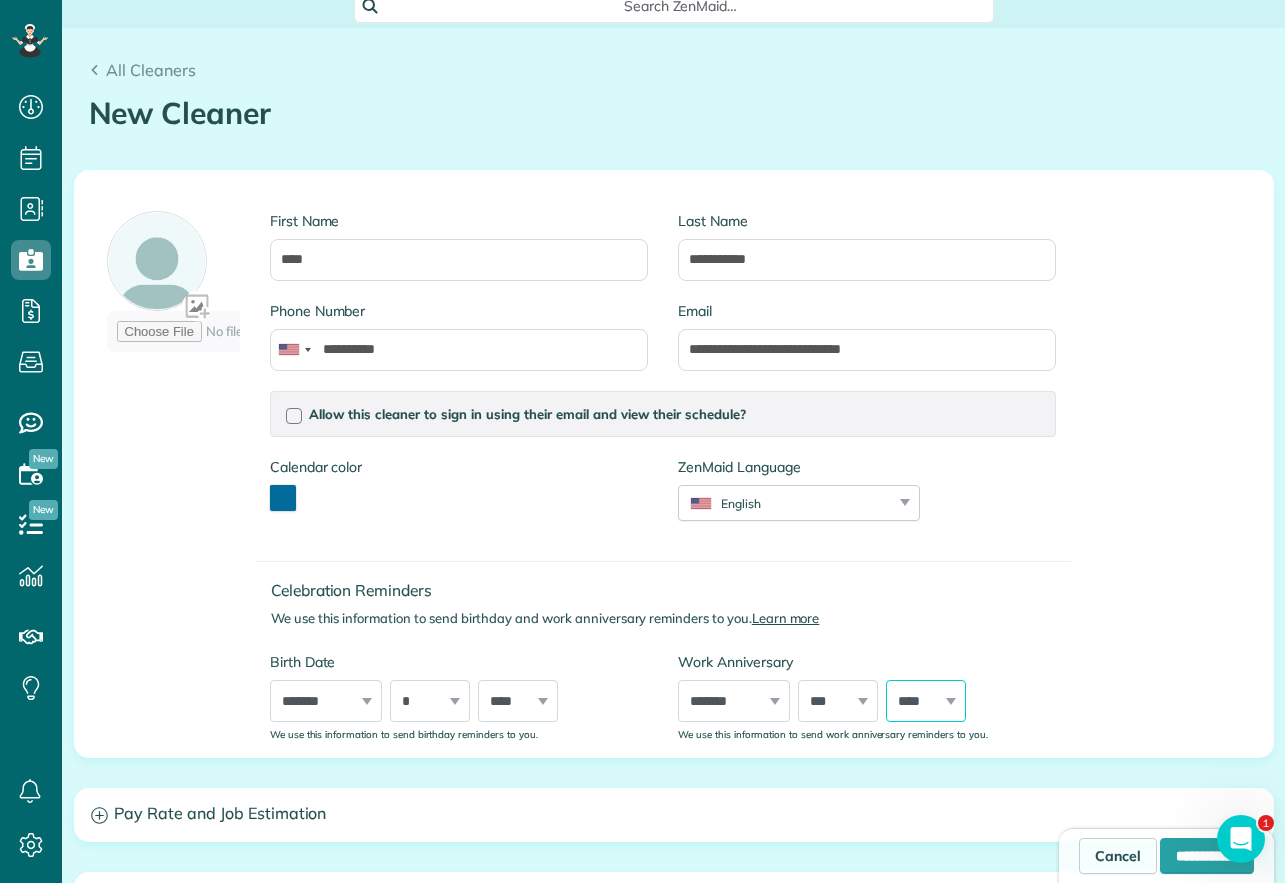 scroll, scrollTop: 145, scrollLeft: 0, axis: vertical 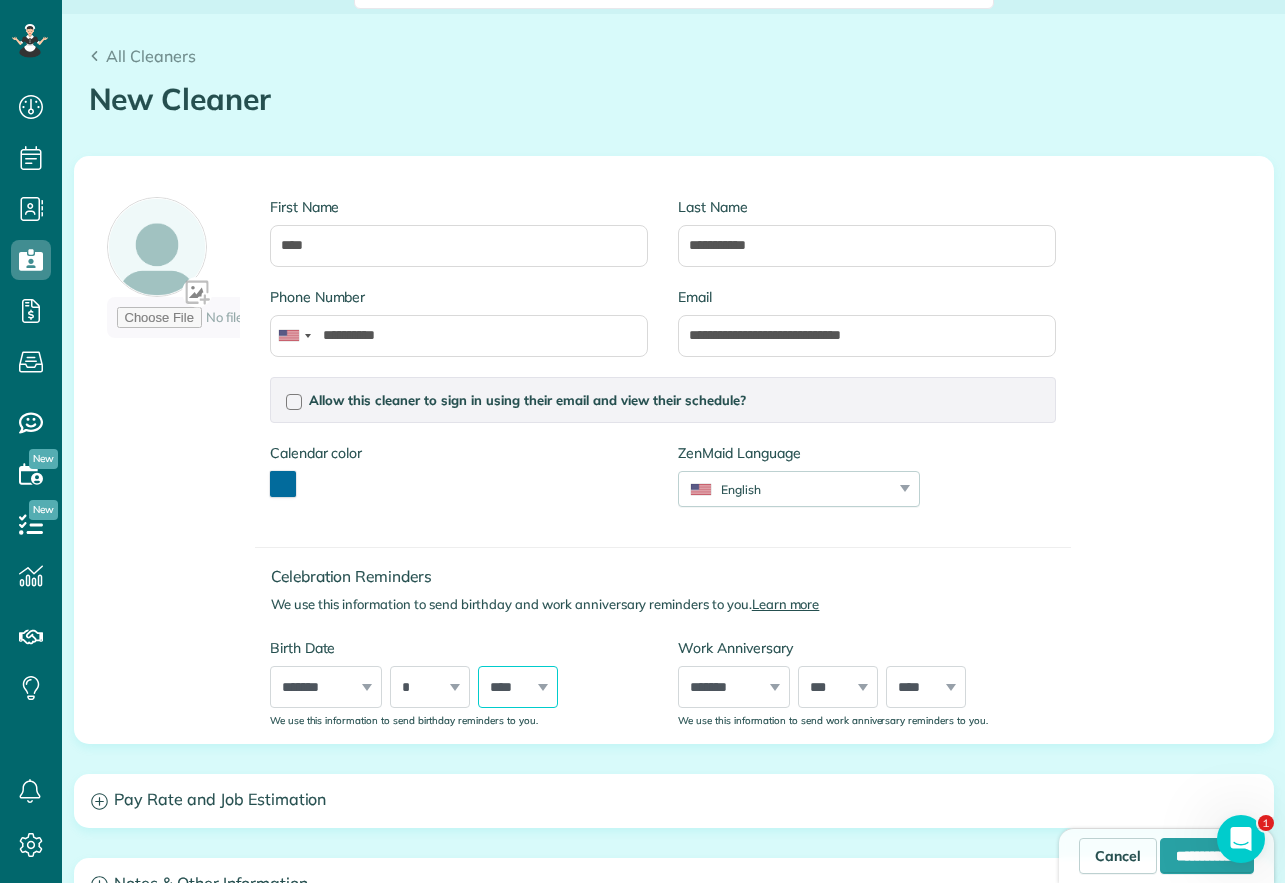 select on "****" 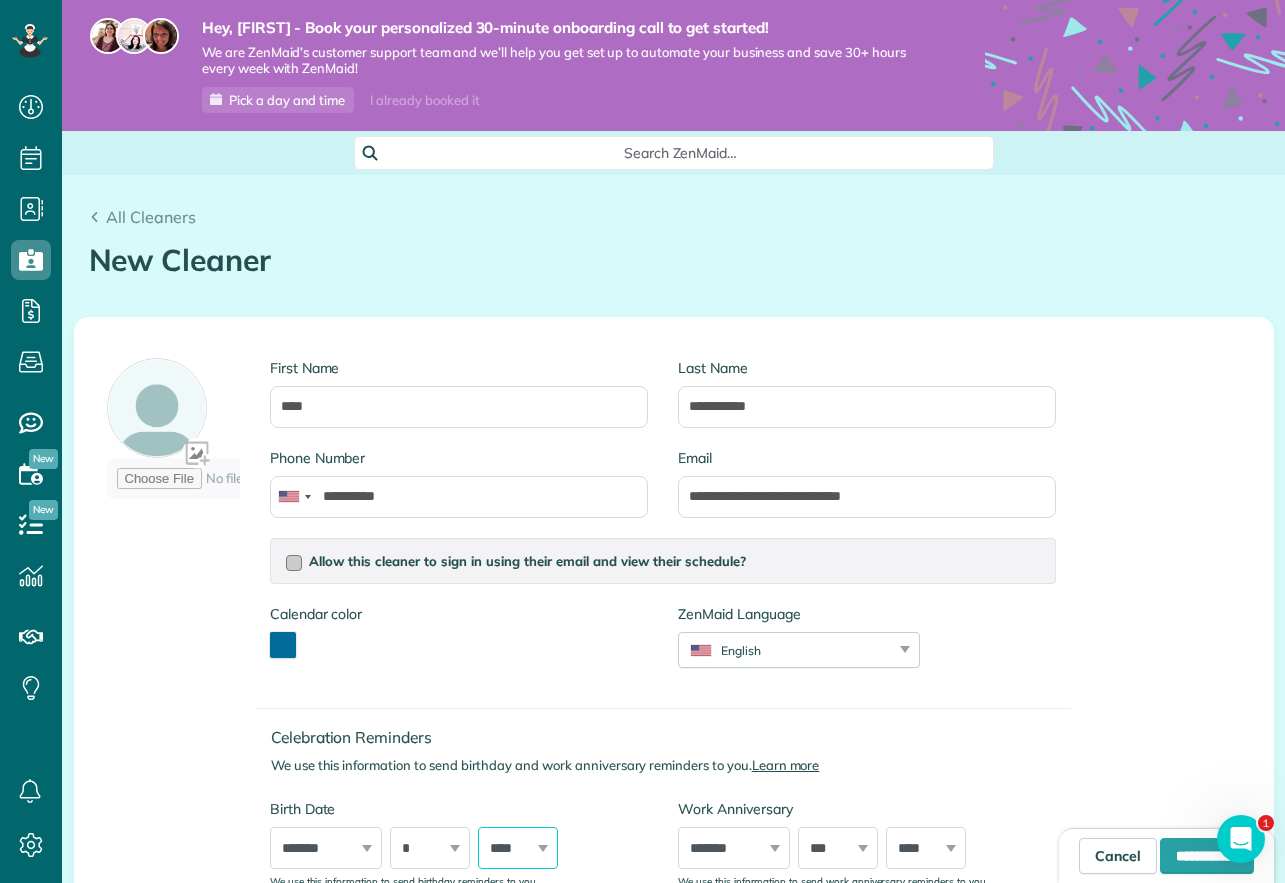 scroll, scrollTop: 0, scrollLeft: 0, axis: both 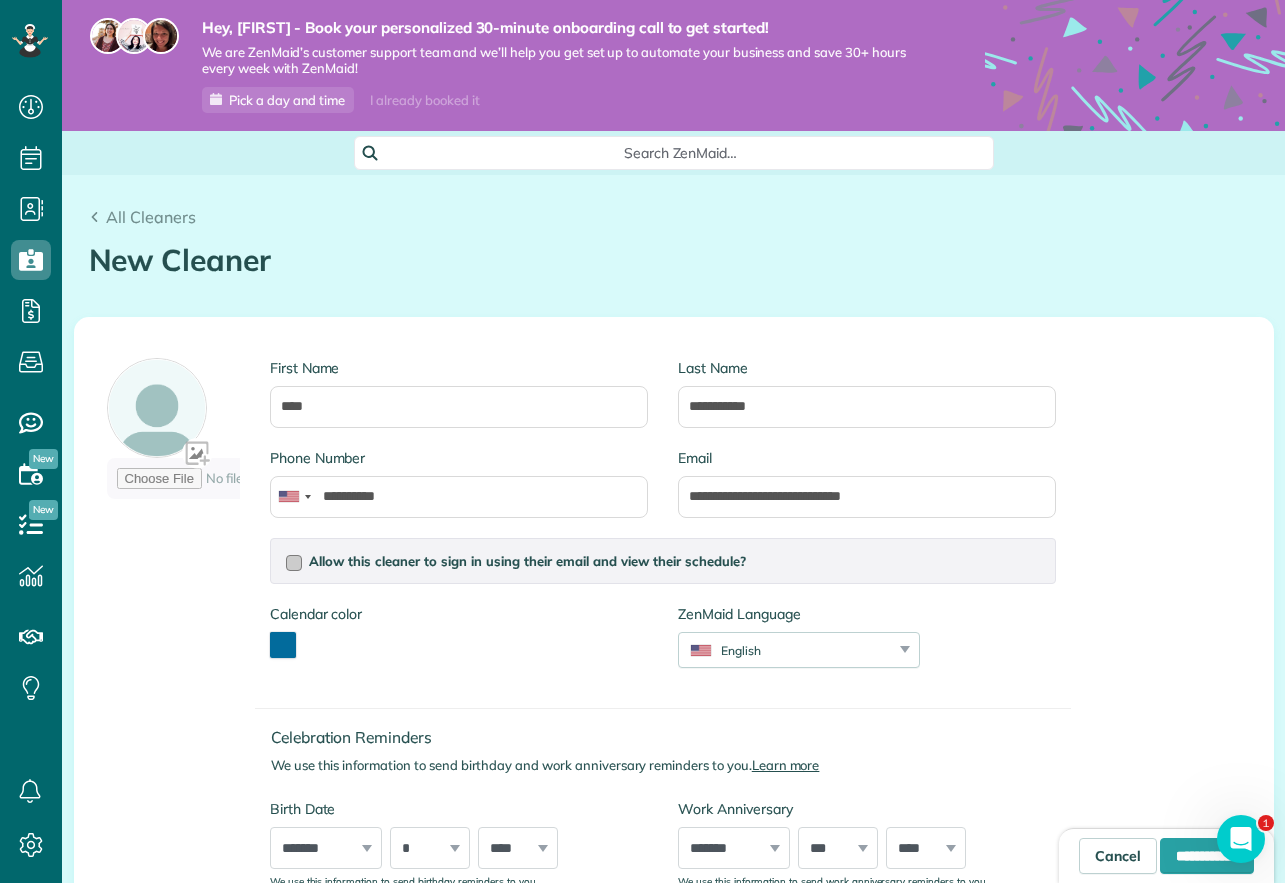 click at bounding box center (294, 563) 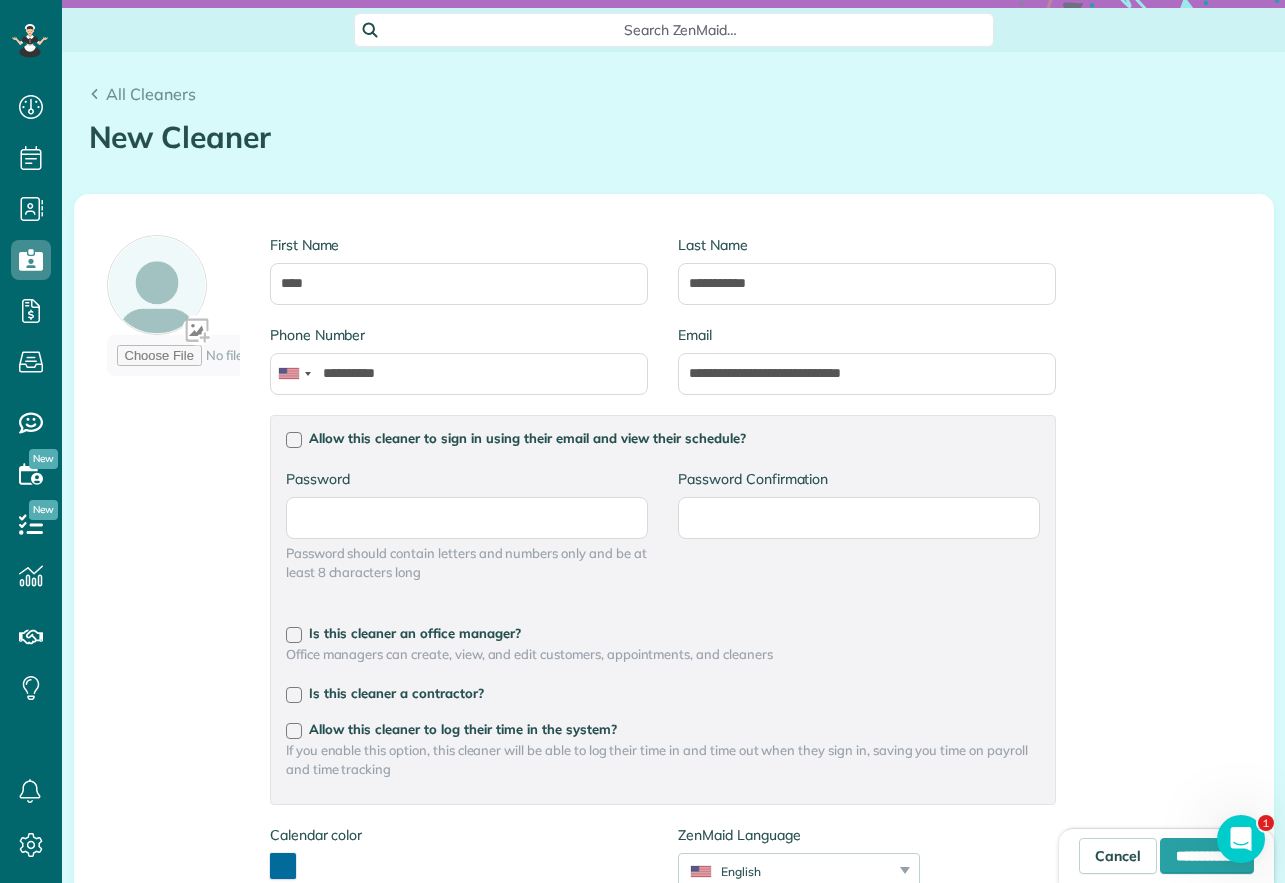 scroll, scrollTop: 125, scrollLeft: 0, axis: vertical 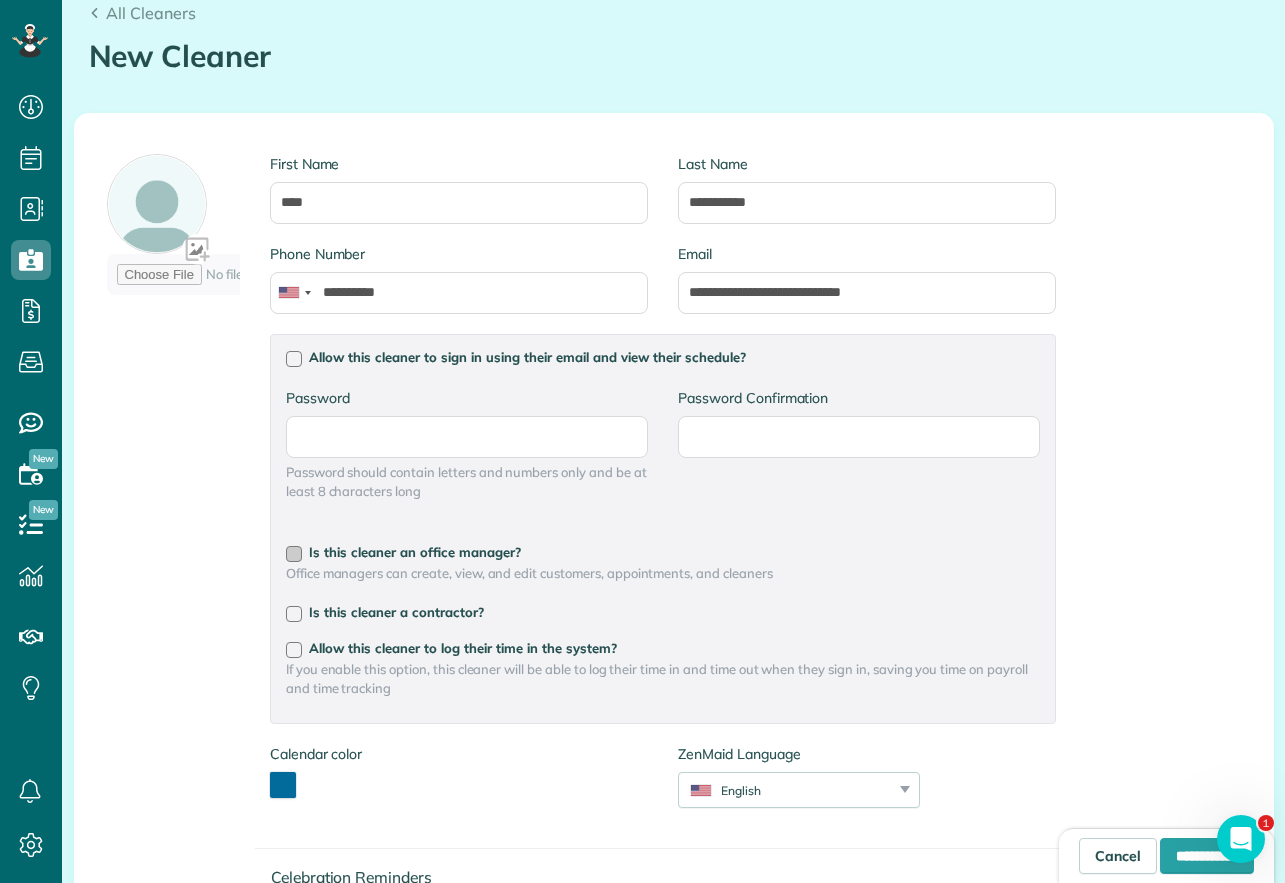 click at bounding box center [294, 554] 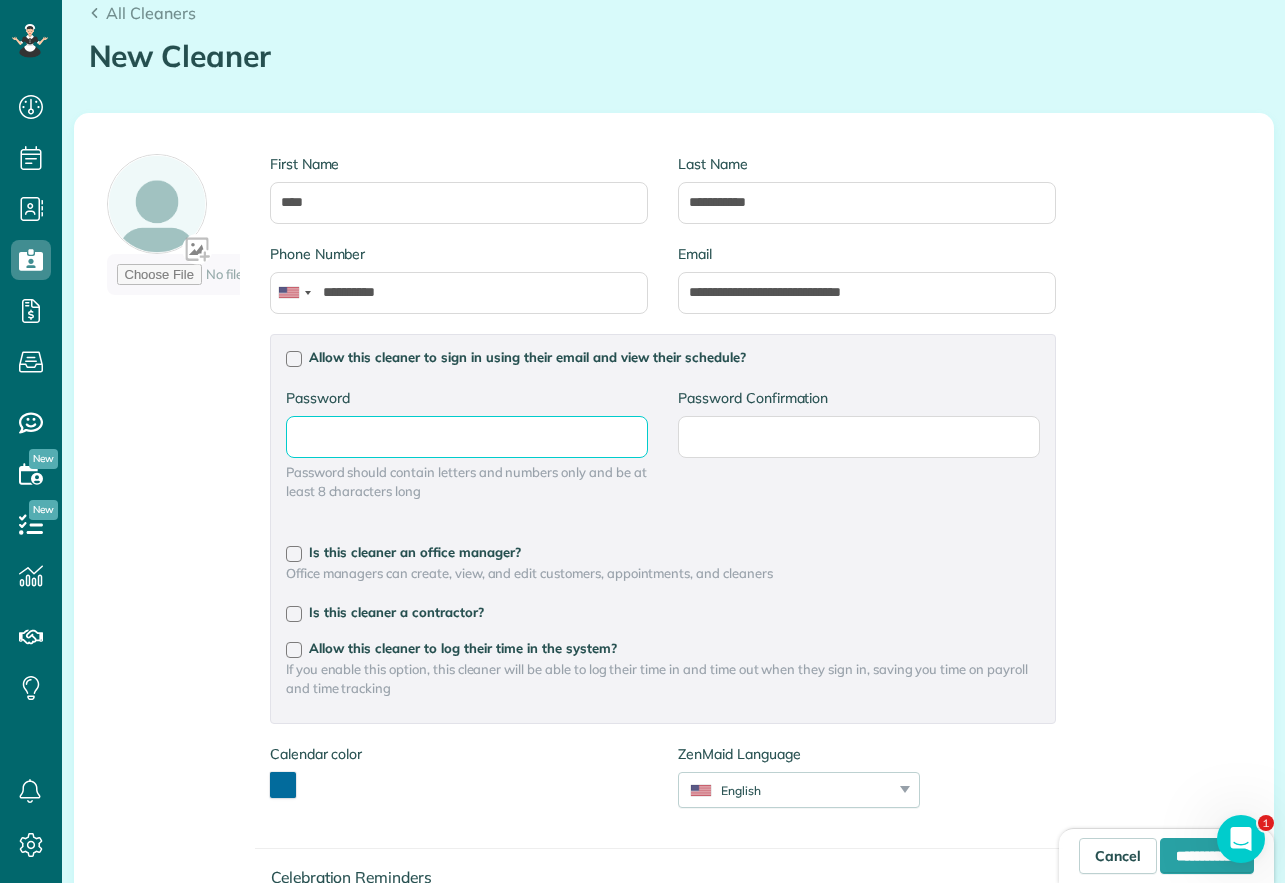 click on "Password" at bounding box center [0, 0] 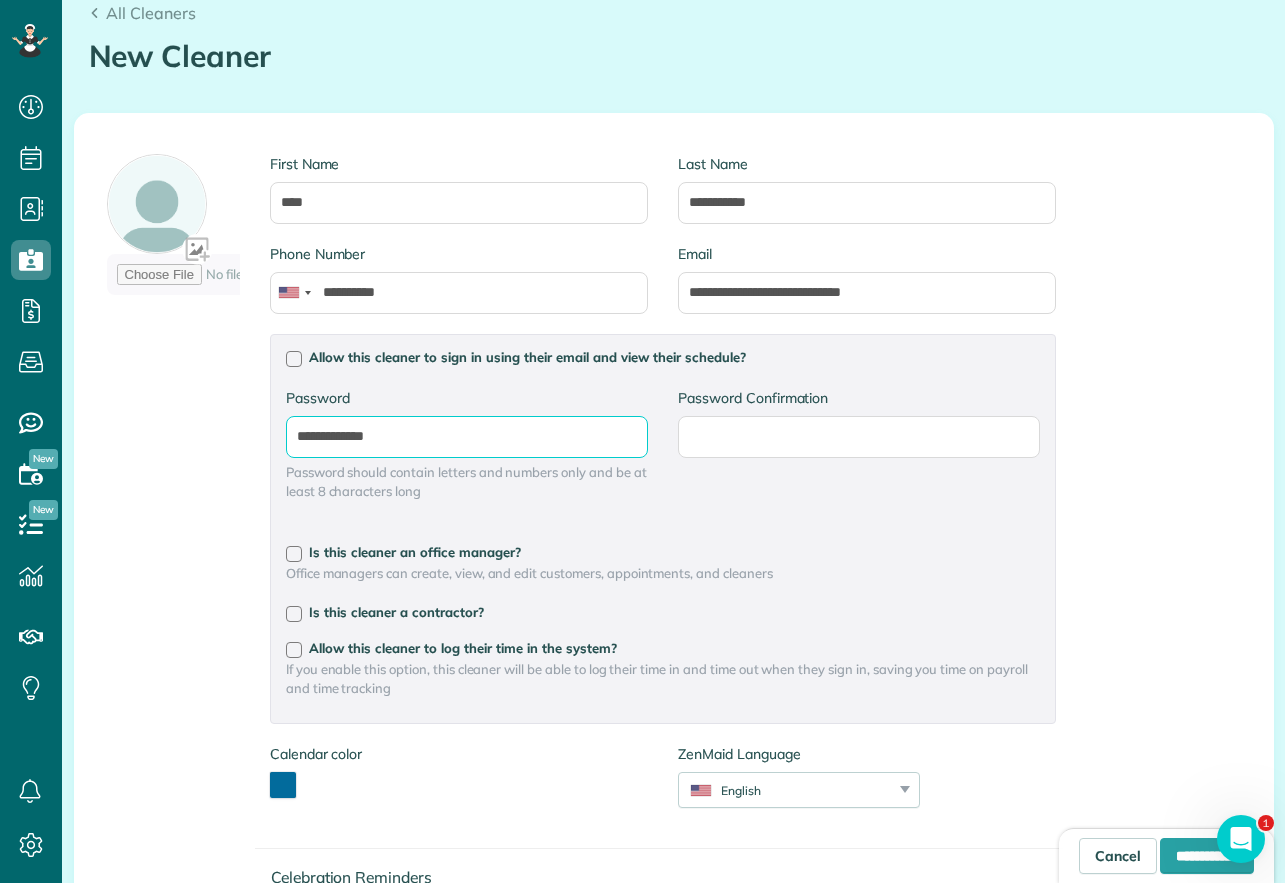 type on "**********" 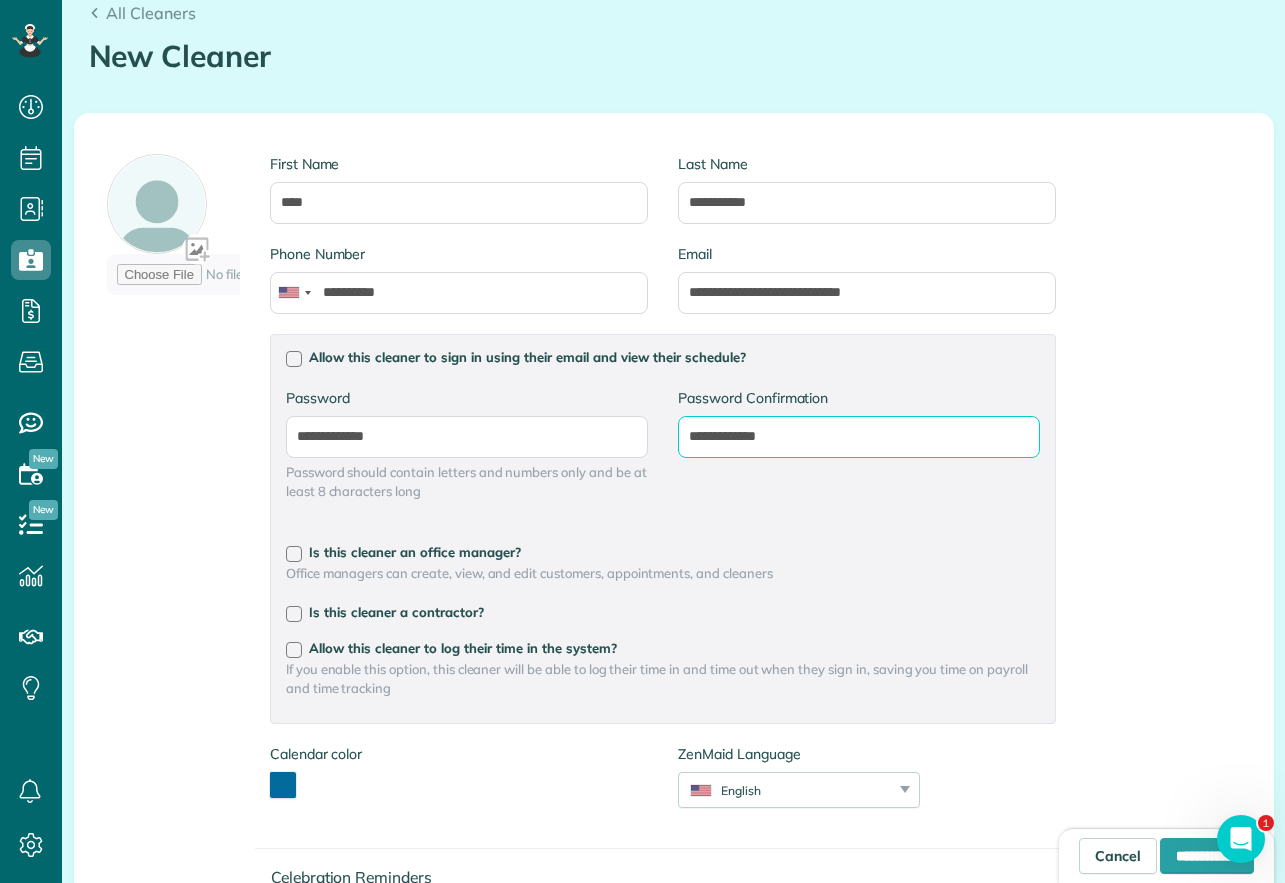 type on "**********" 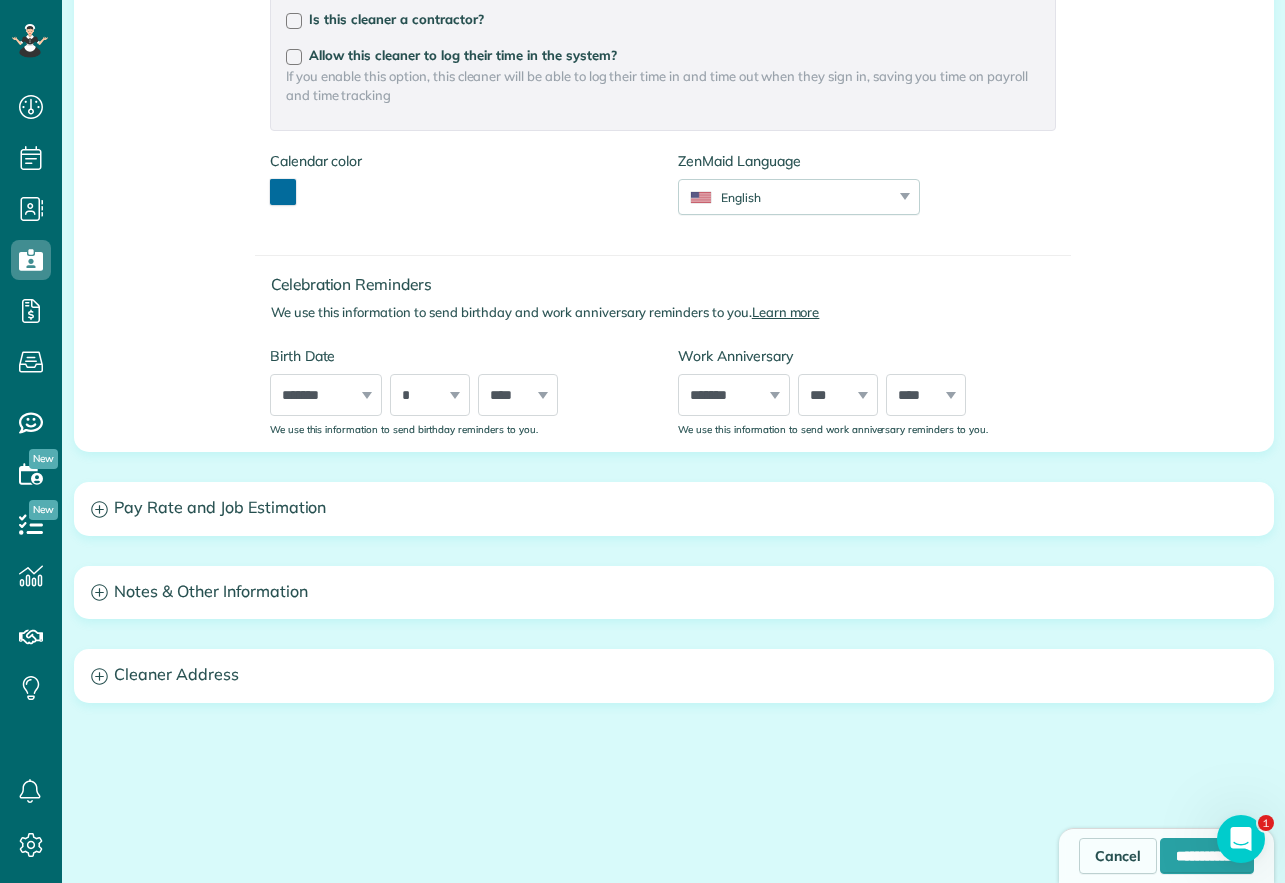 scroll, scrollTop: 800, scrollLeft: 0, axis: vertical 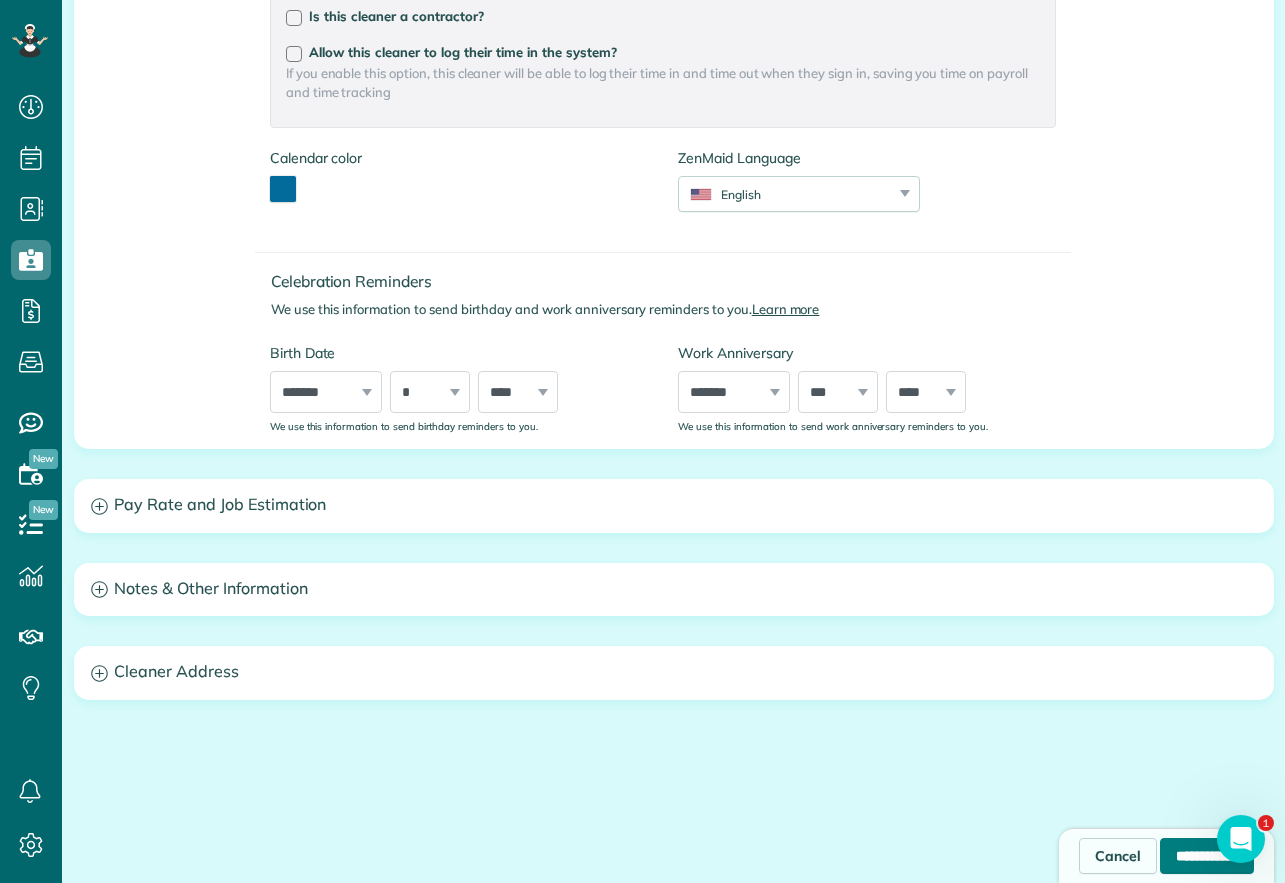 click on "**********" at bounding box center [1207, 856] 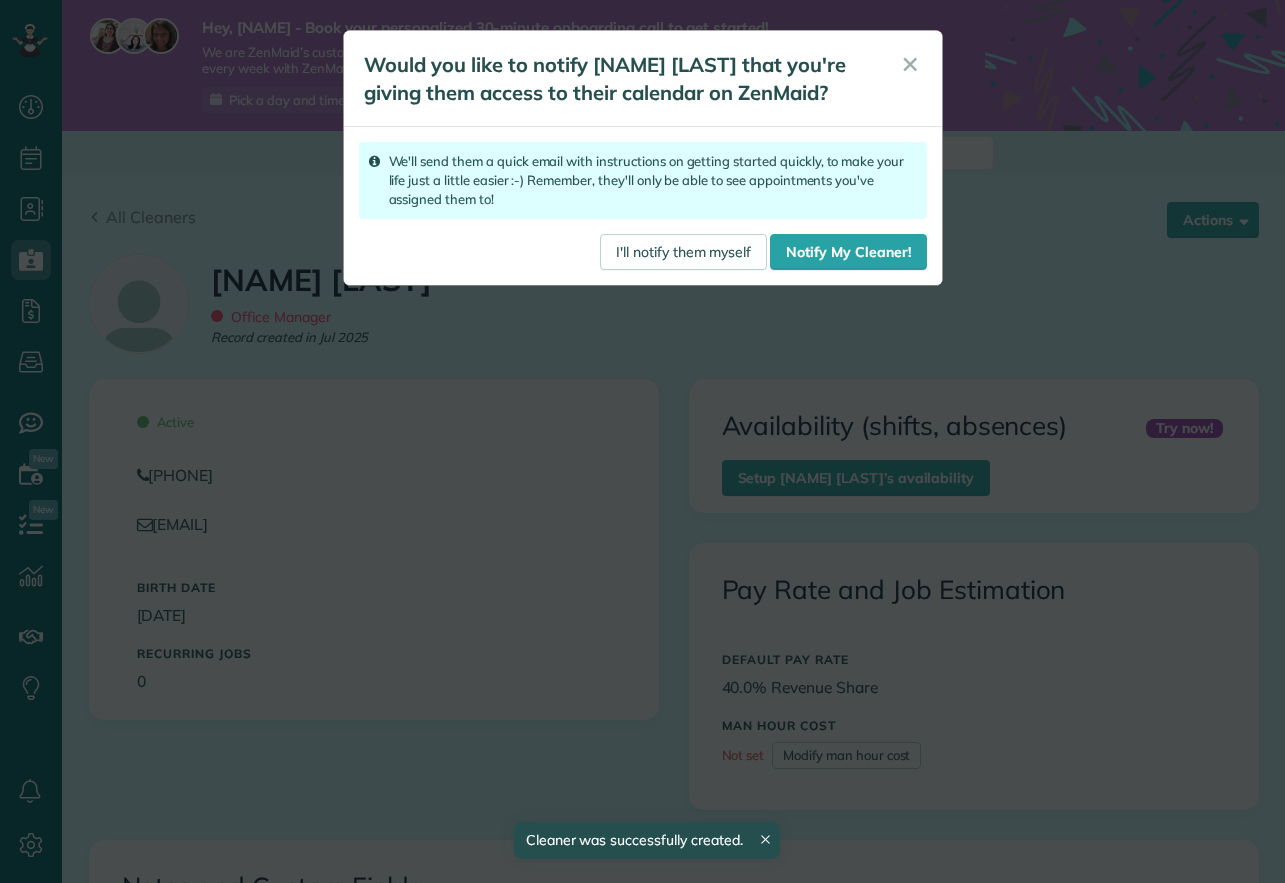 scroll, scrollTop: 0, scrollLeft: 0, axis: both 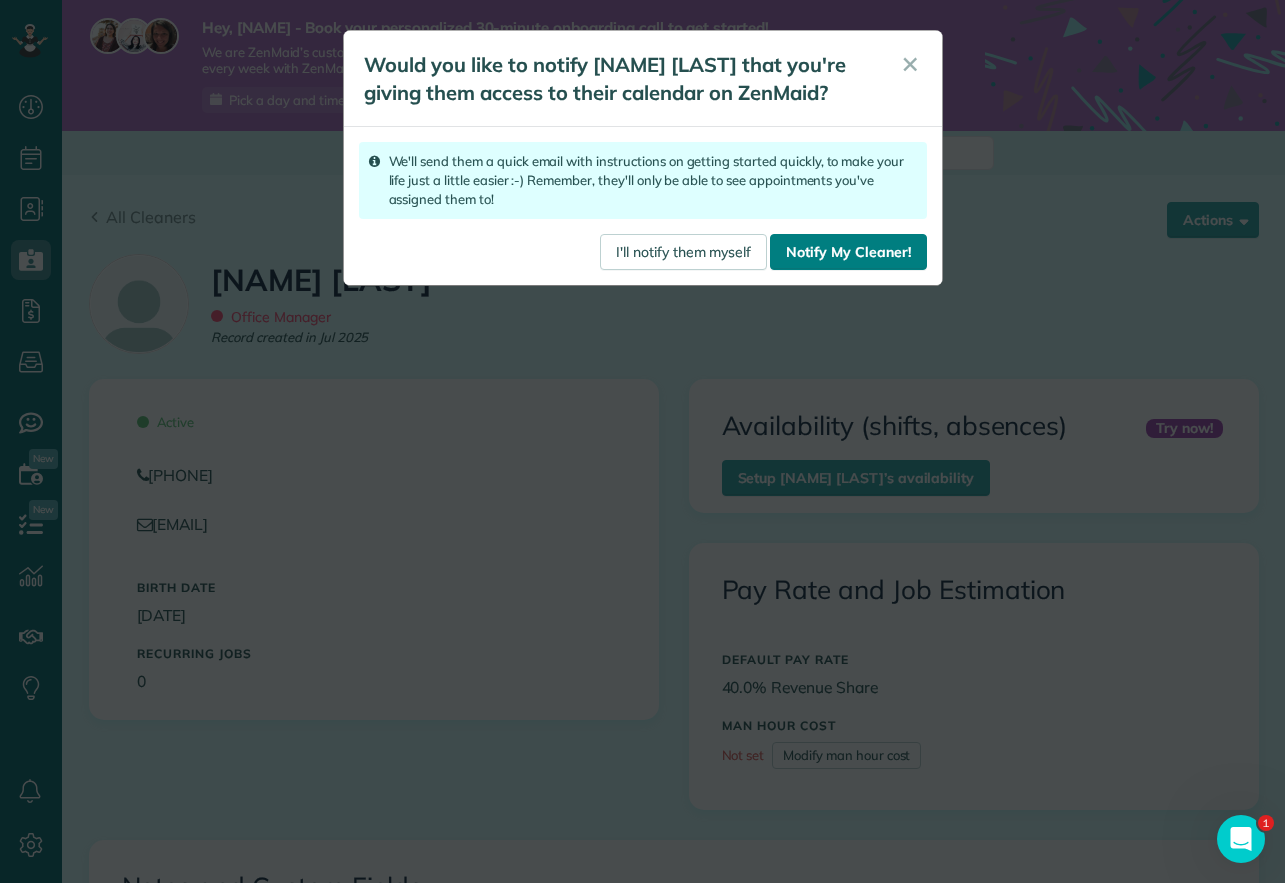 click on "Notify My Cleaner!" at bounding box center (848, 252) 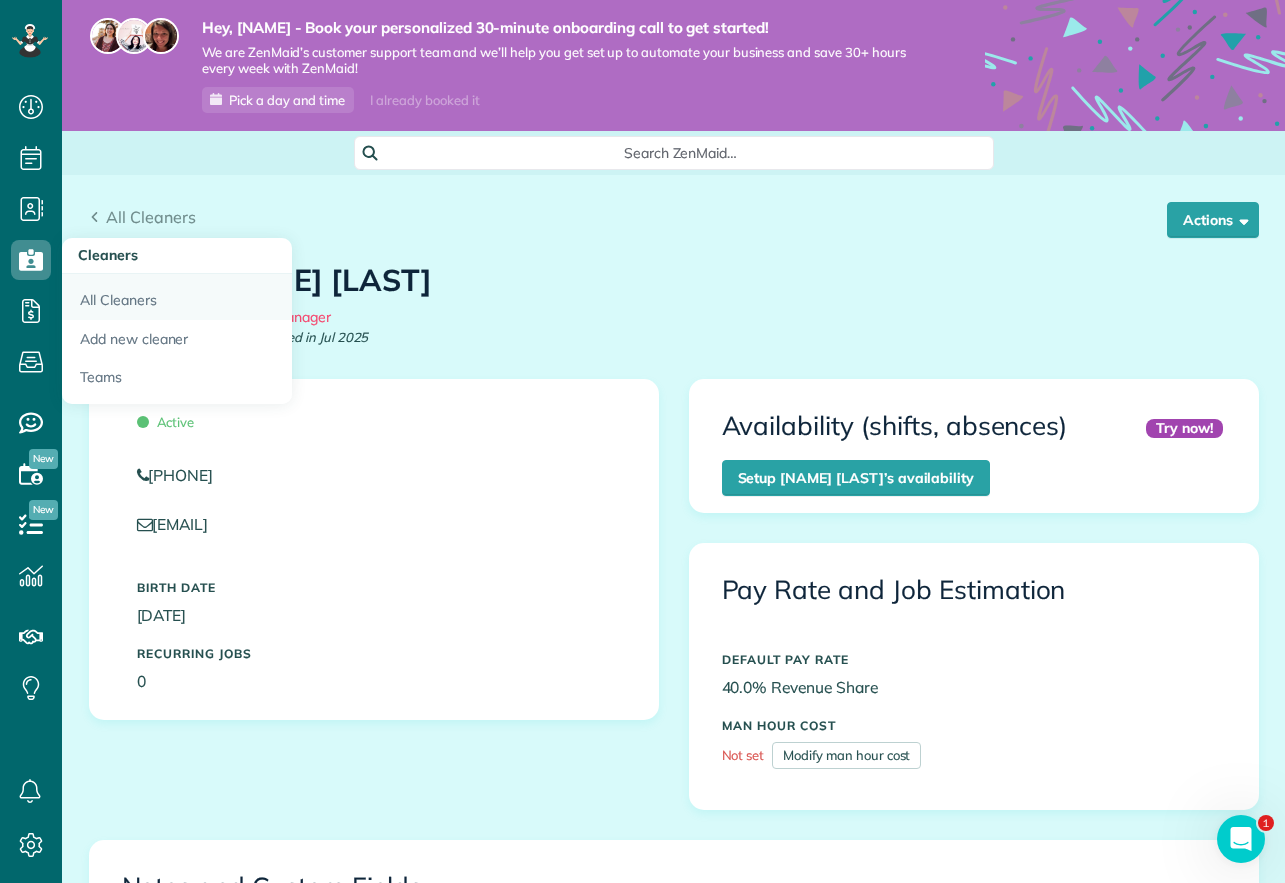 scroll, scrollTop: 1, scrollLeft: 0, axis: vertical 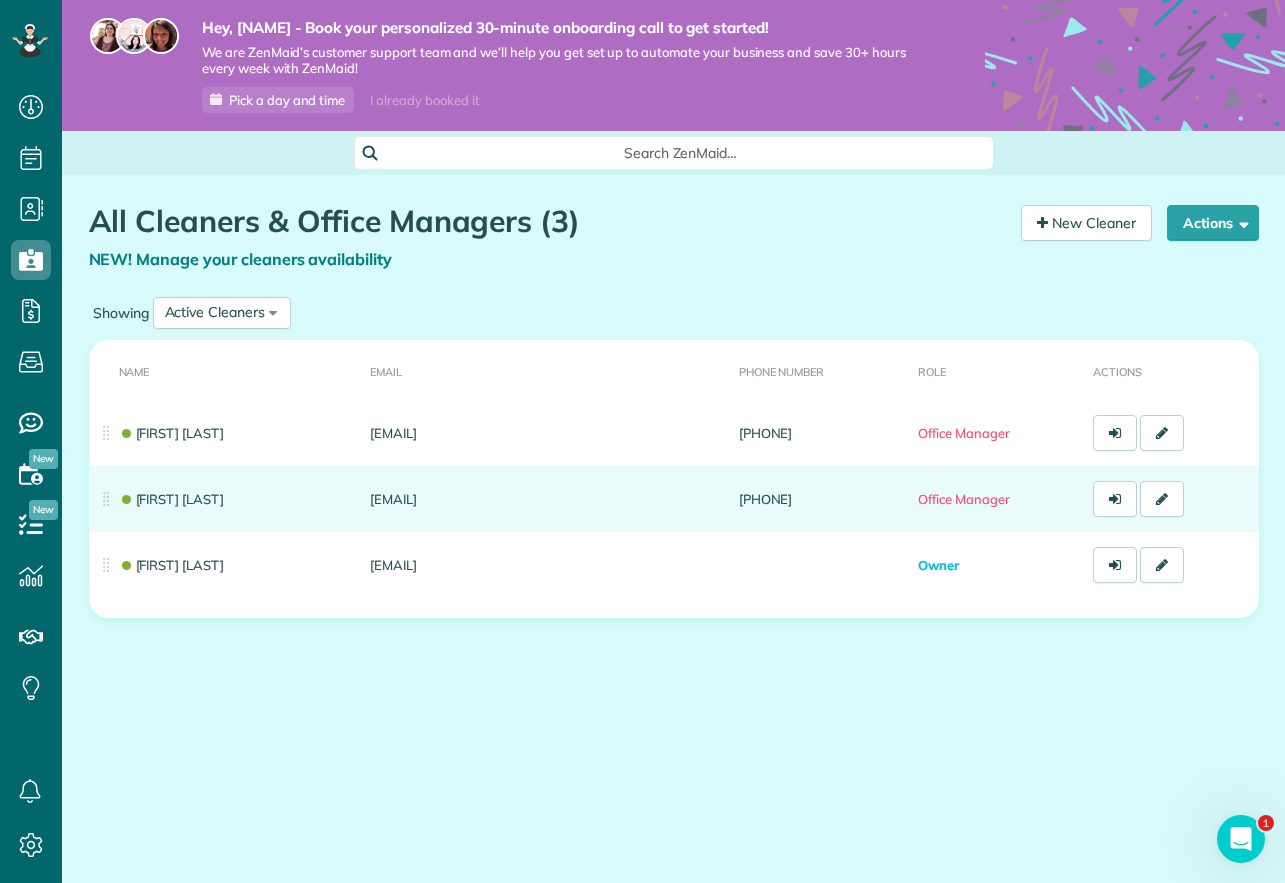 click on "Office Manager" at bounding box center [963, 499] 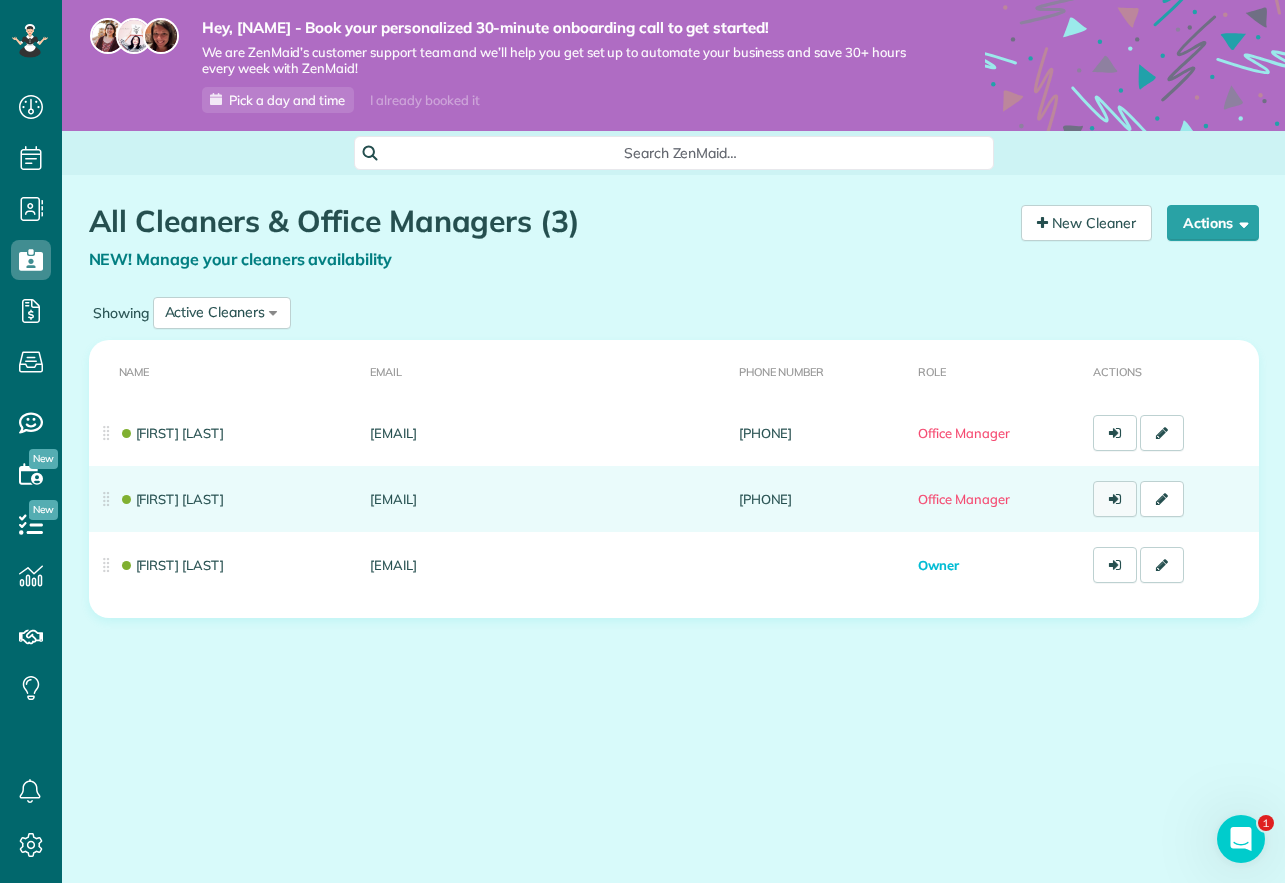 click at bounding box center [1115, 499] 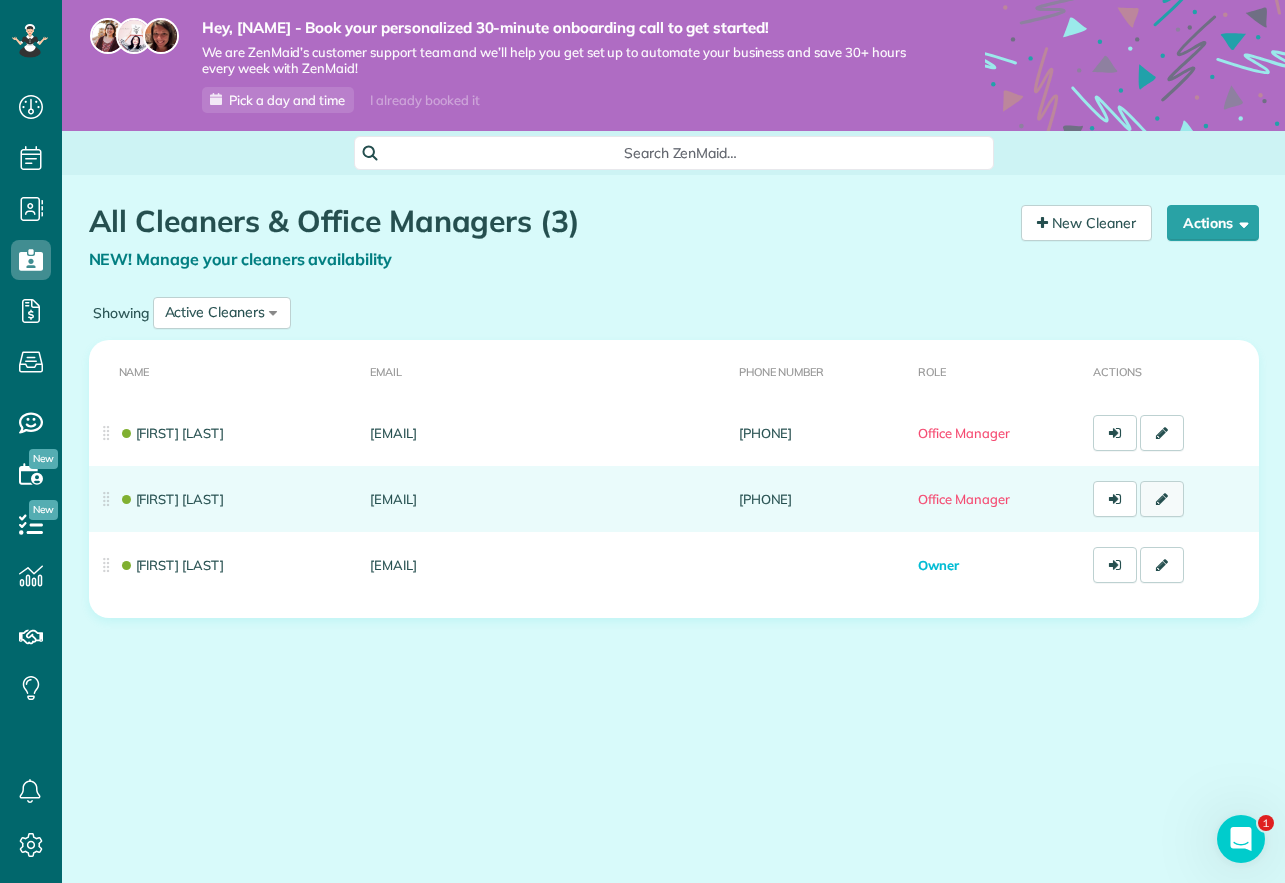 click at bounding box center [1162, 499] 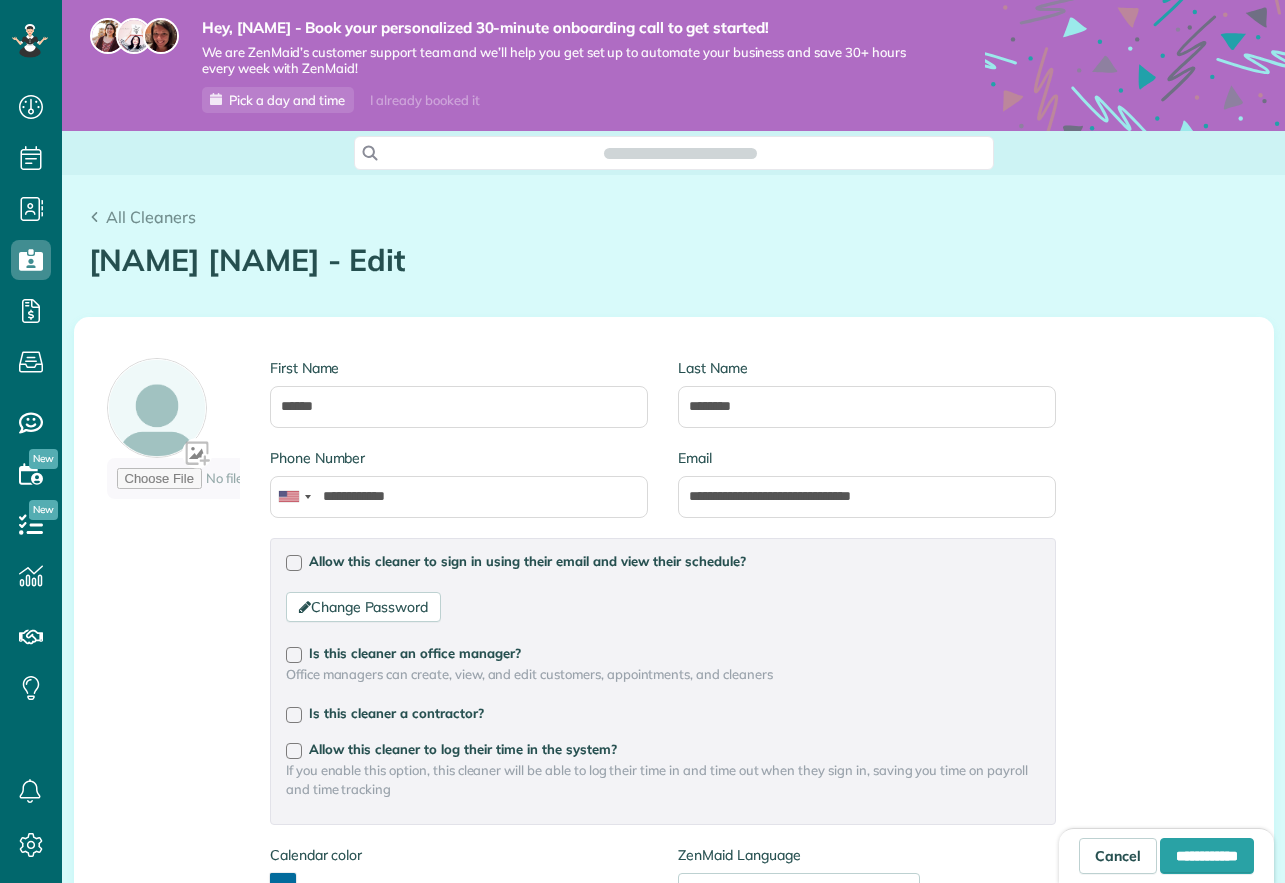 scroll, scrollTop: 0, scrollLeft: 0, axis: both 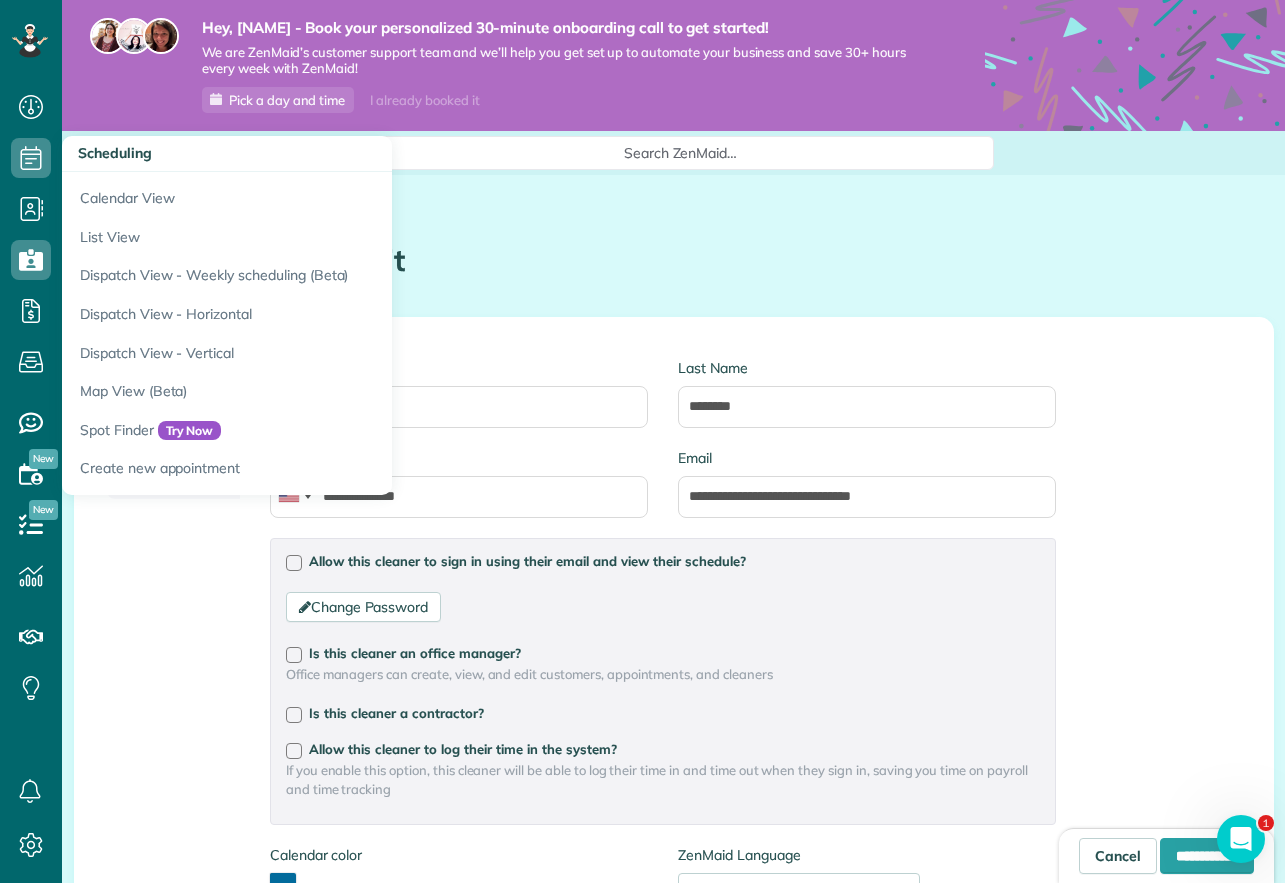 click 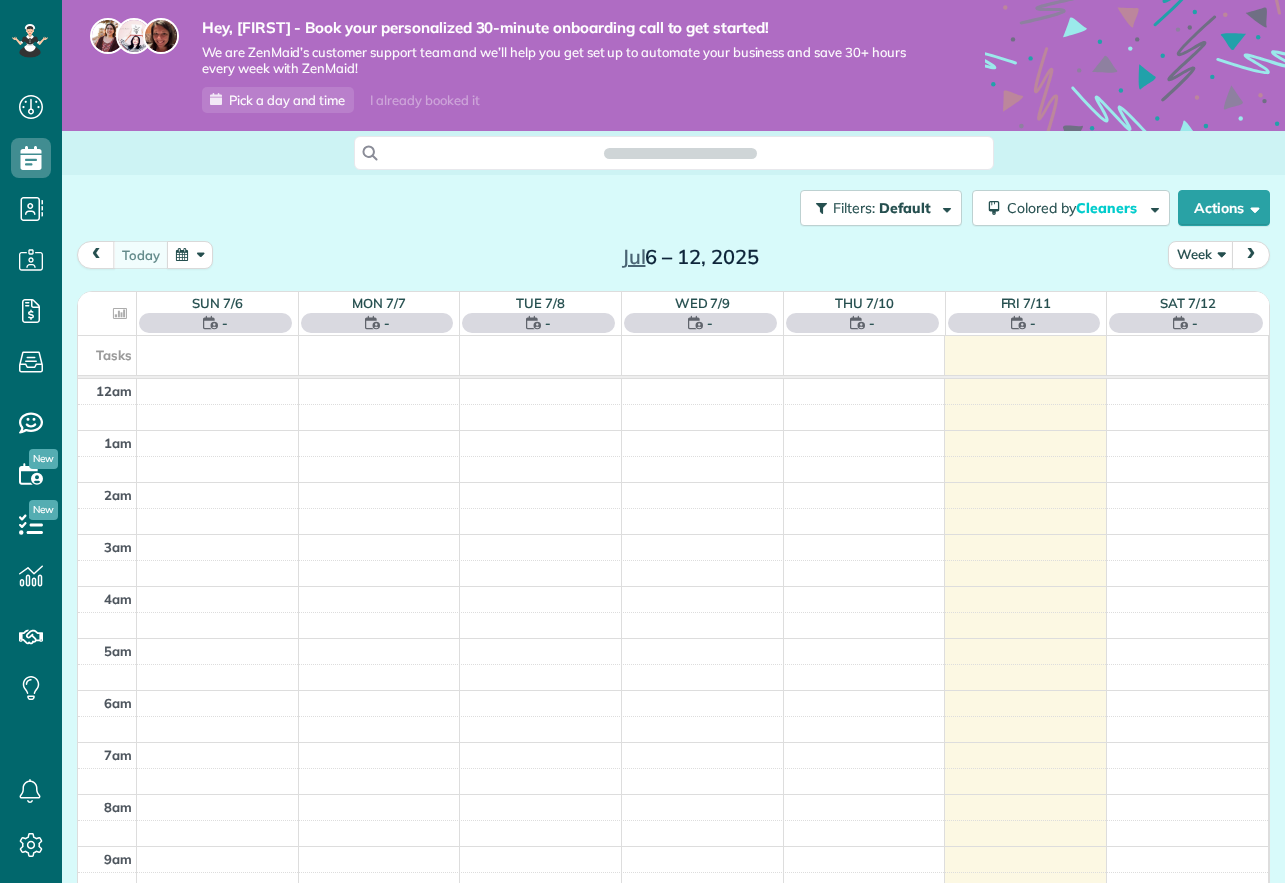 scroll, scrollTop: 0, scrollLeft: 0, axis: both 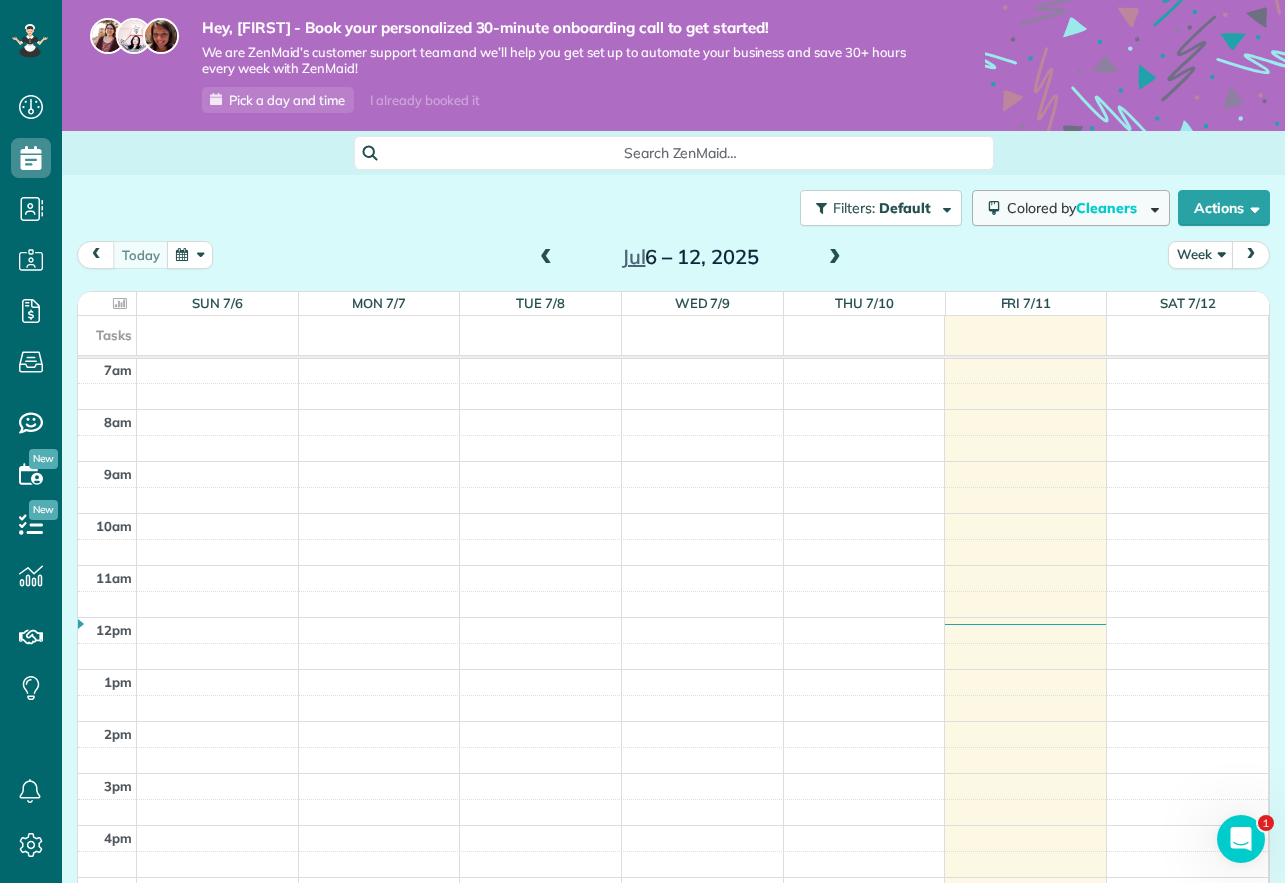 click on "Cleaners" at bounding box center [1108, 208] 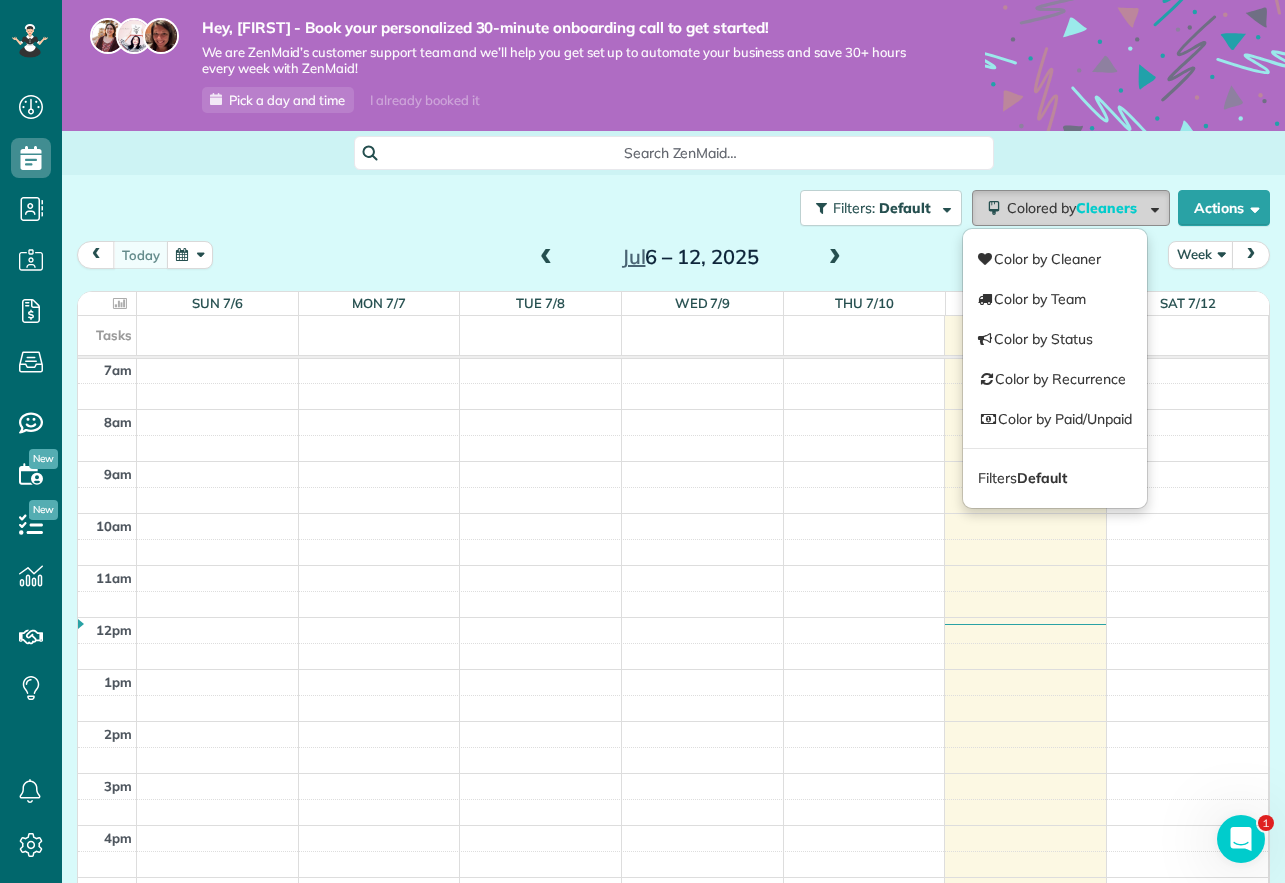 click on "Cleaners" at bounding box center (1108, 208) 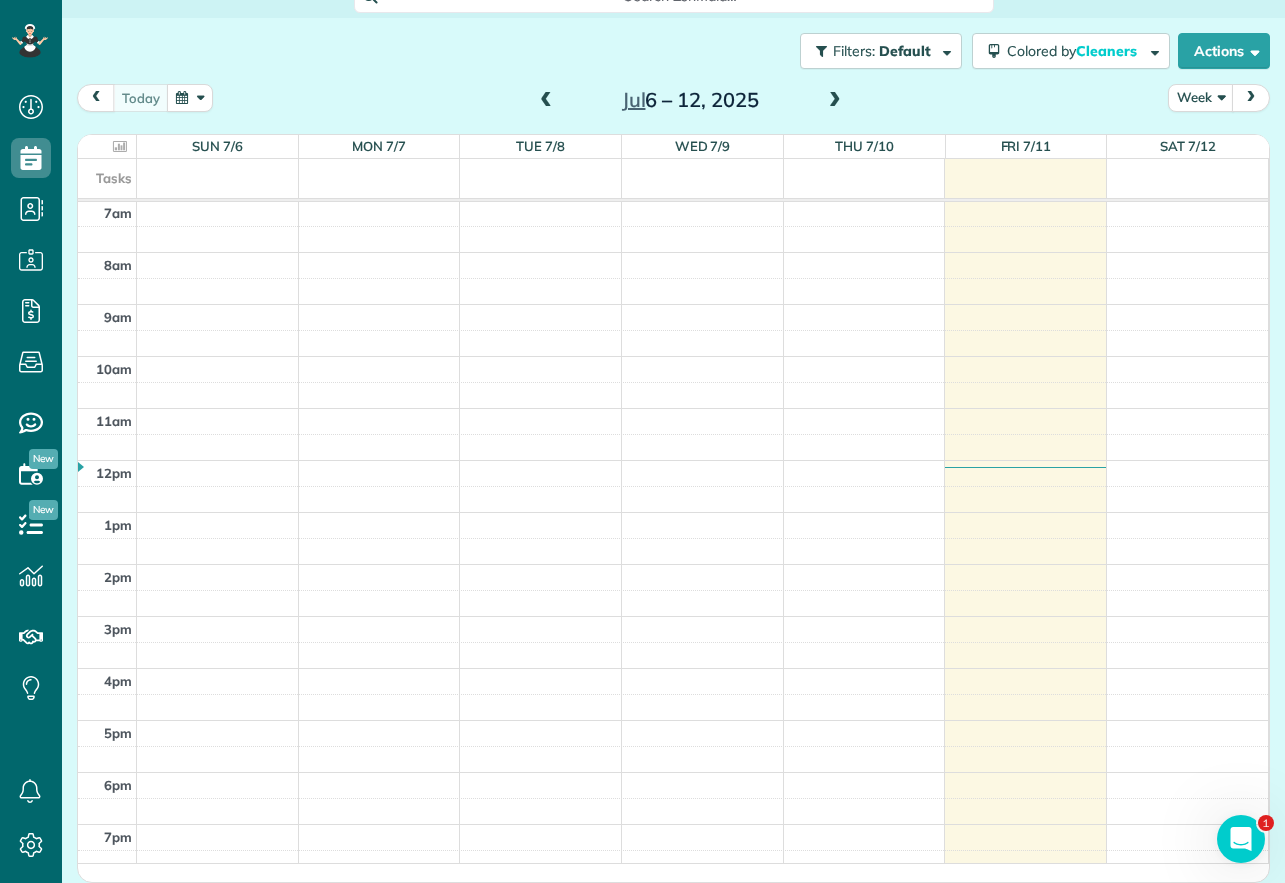 scroll, scrollTop: 155, scrollLeft: 0, axis: vertical 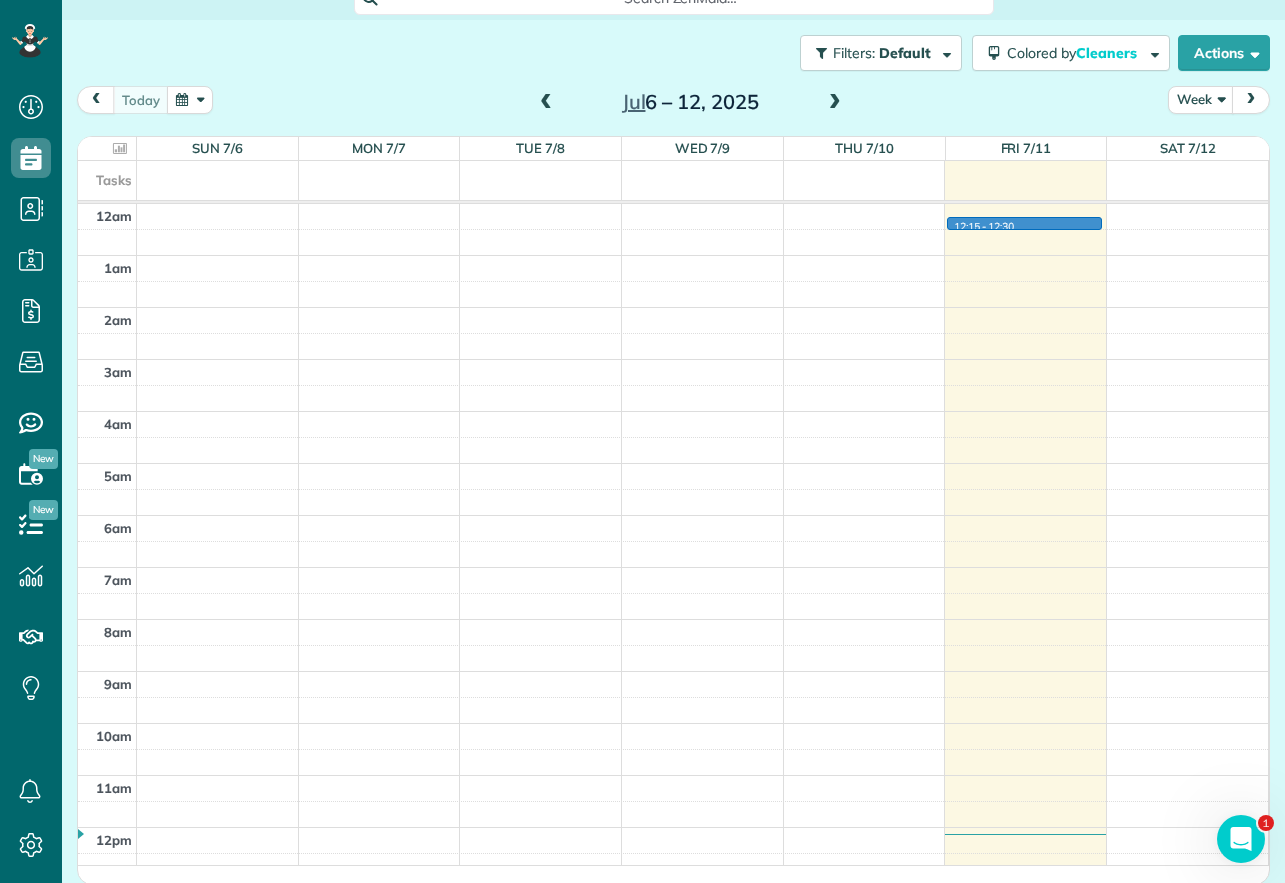 click on "12am 1am 2am 3am 4am 5am 6am 7am 8am 9am 10am 11am 12pm 1pm 2pm 3pm 4pm 5pm 6pm 7pm 8pm 9pm 10pm 11pm 12:15 - 12:30" at bounding box center [673, 827] 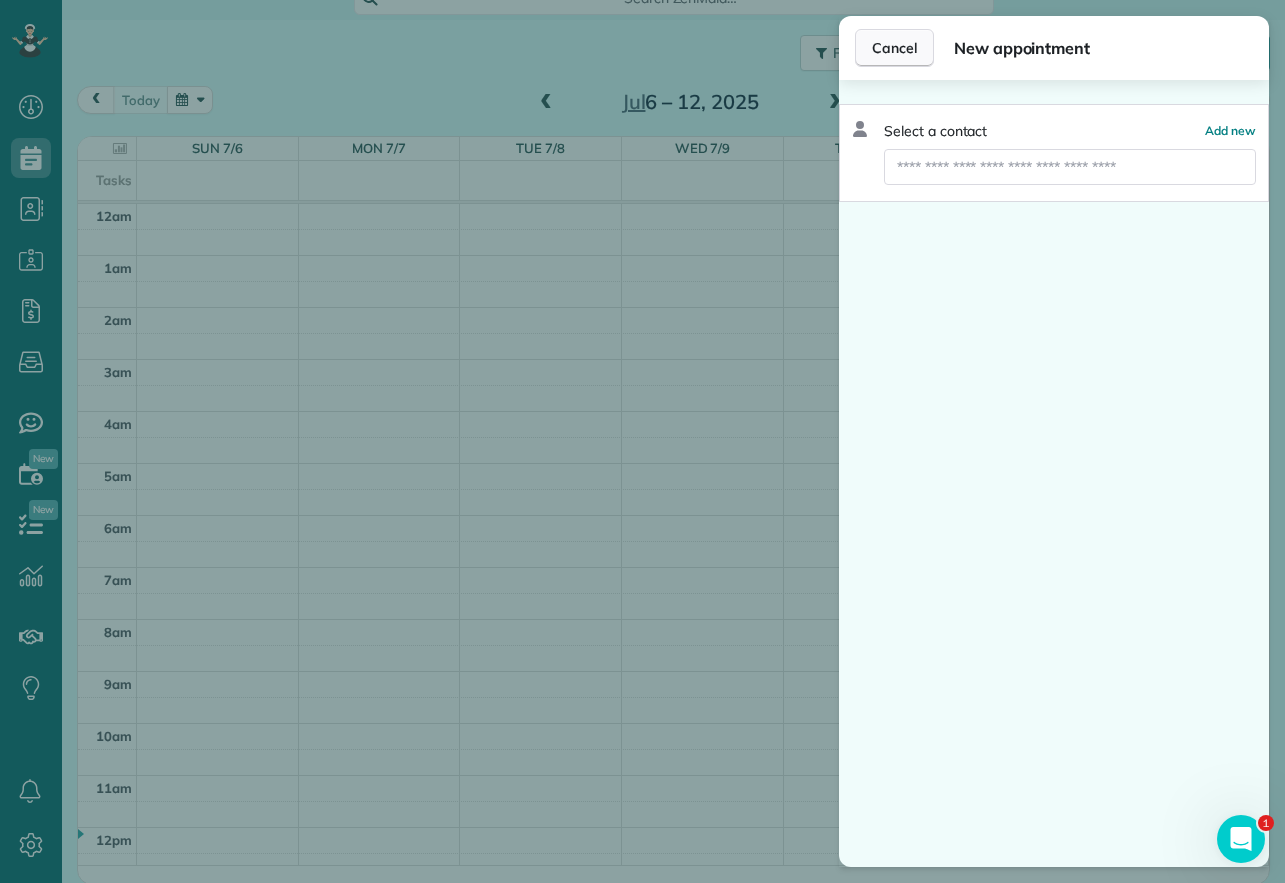 click on "Cancel" at bounding box center (894, 48) 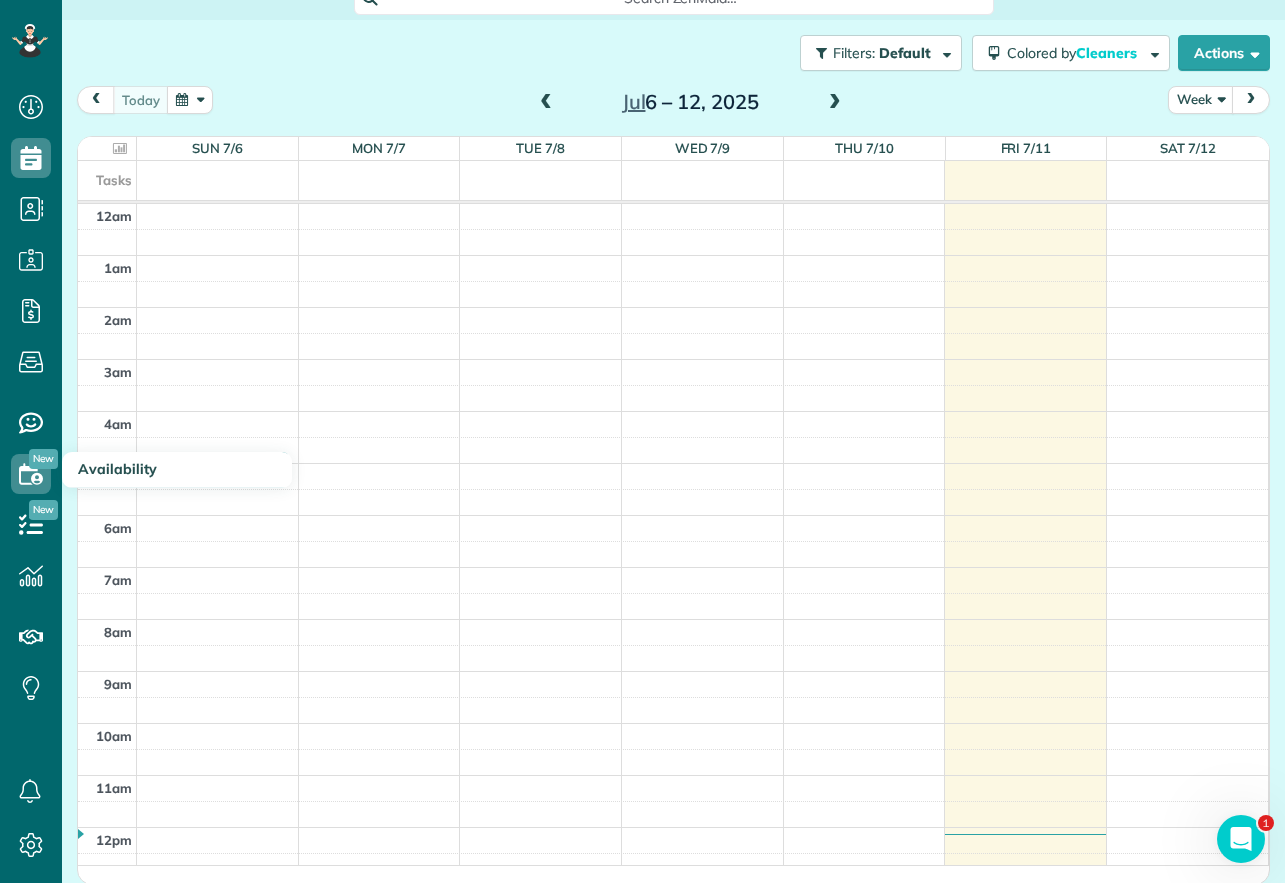 click 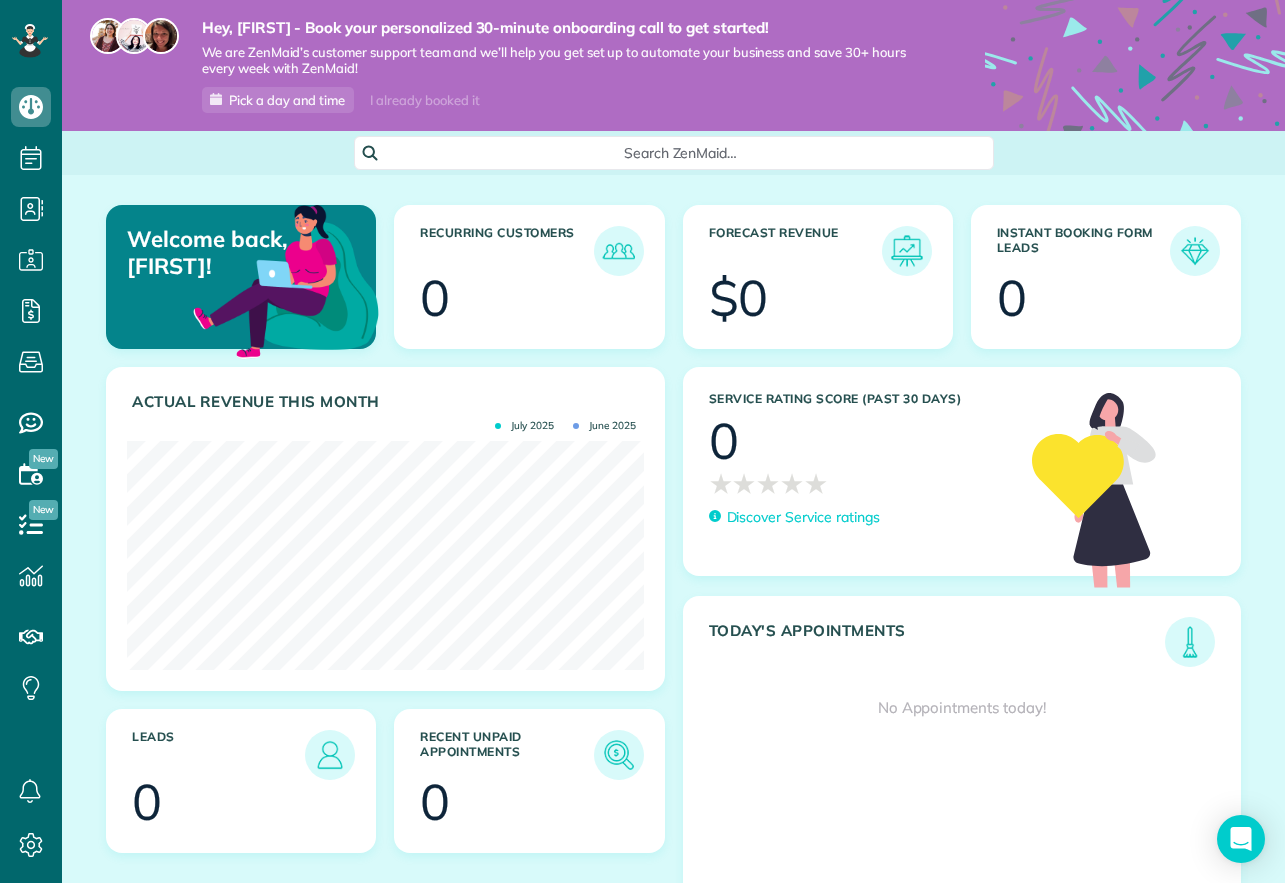 scroll, scrollTop: 0, scrollLeft: 0, axis: both 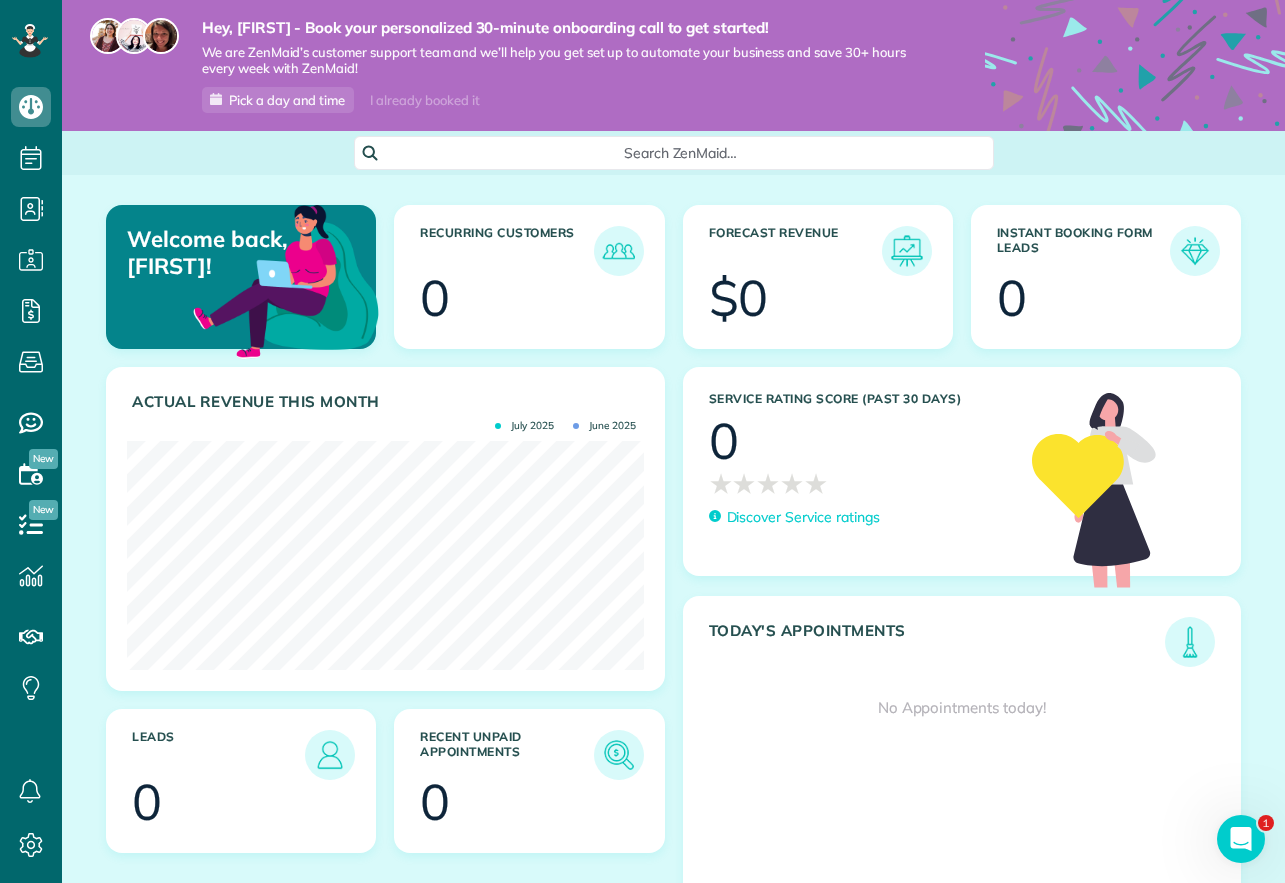 click on "Pick a day and time" at bounding box center [287, 100] 